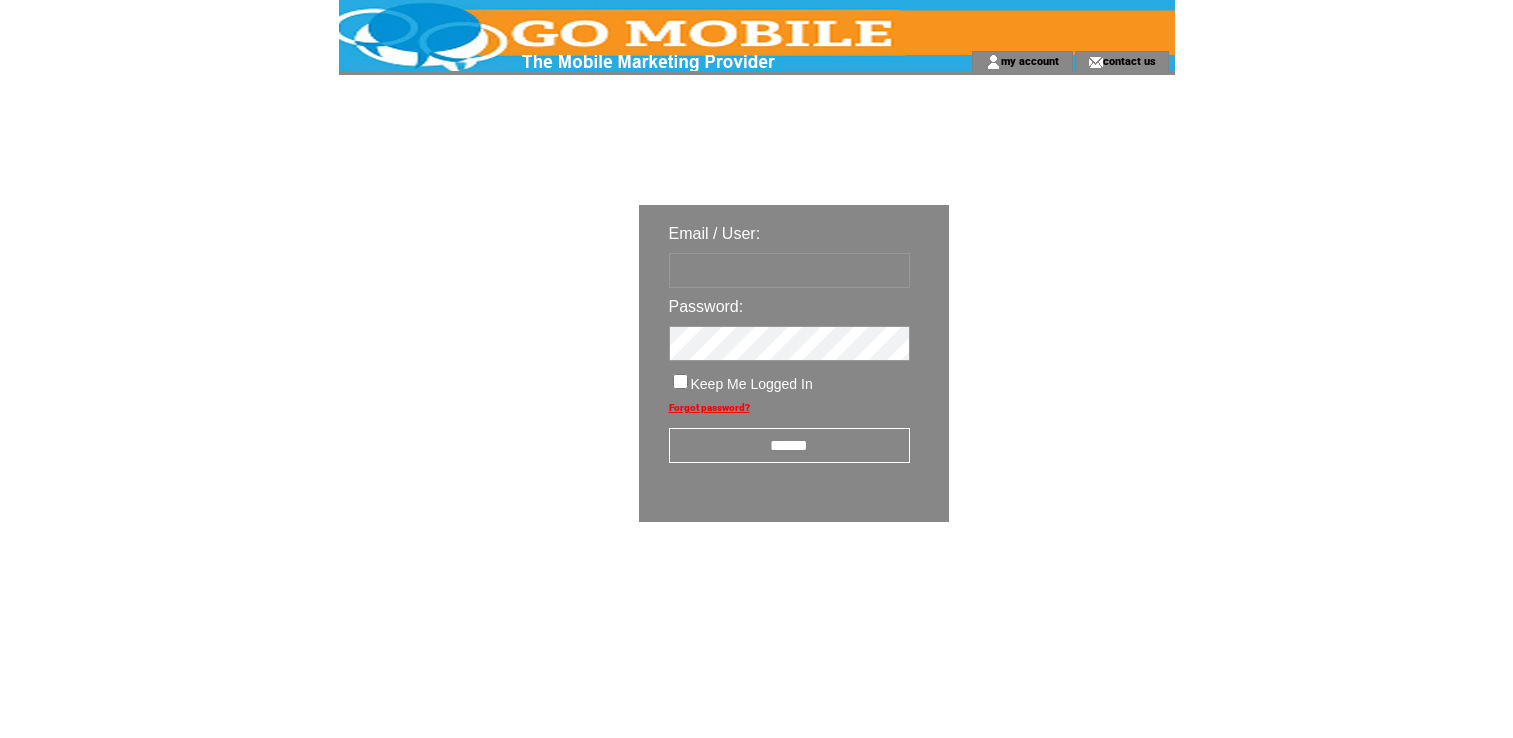 scroll, scrollTop: 0, scrollLeft: 0, axis: both 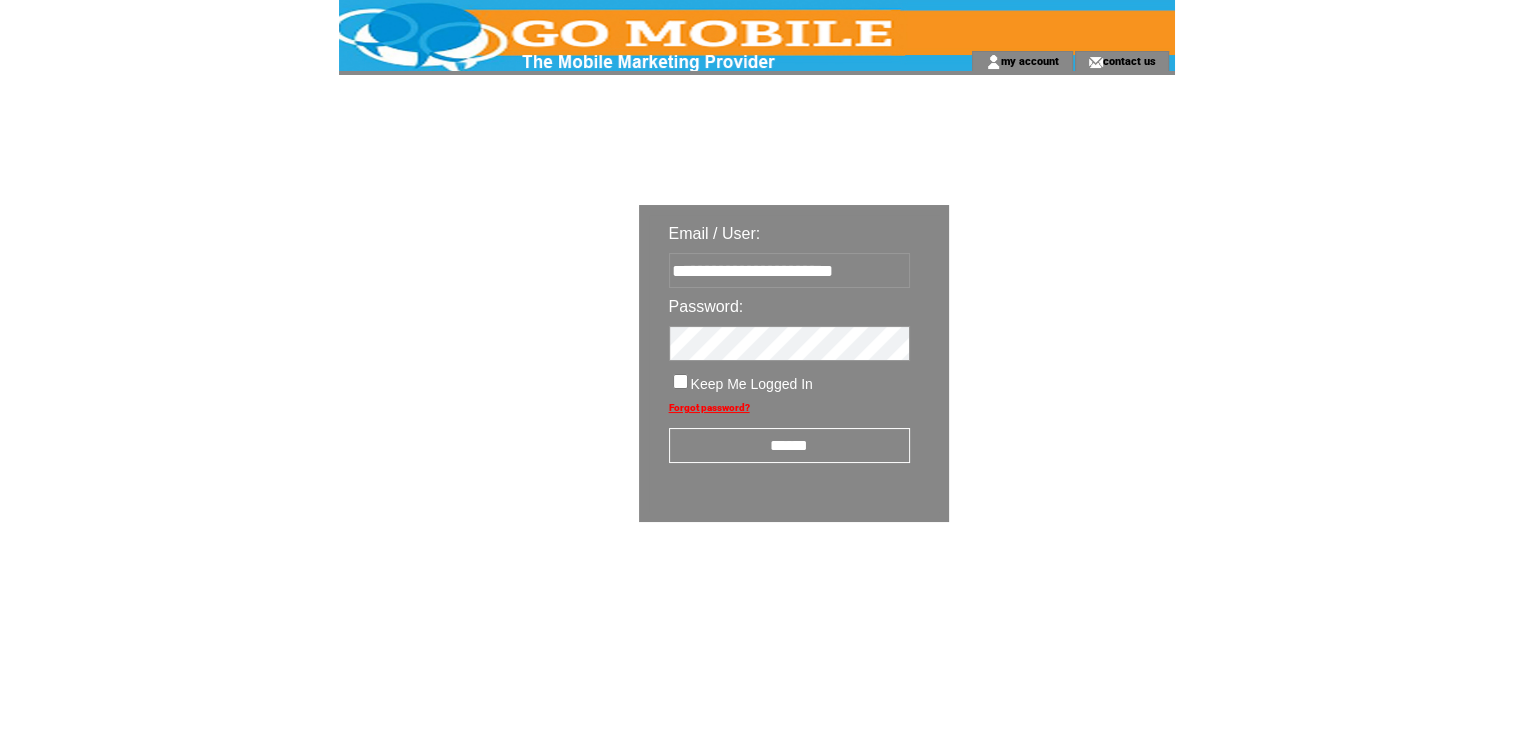 type on "**********" 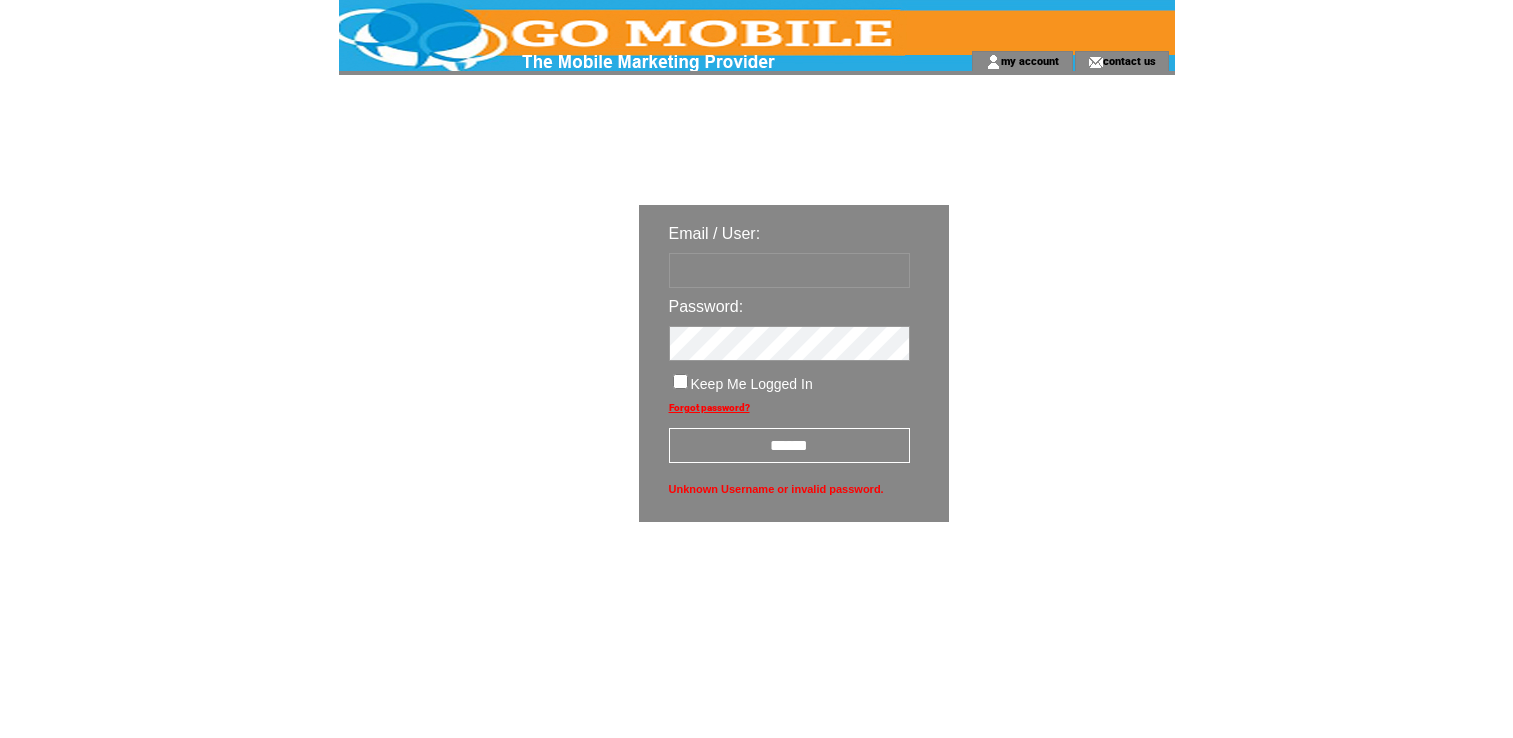scroll, scrollTop: 0, scrollLeft: 0, axis: both 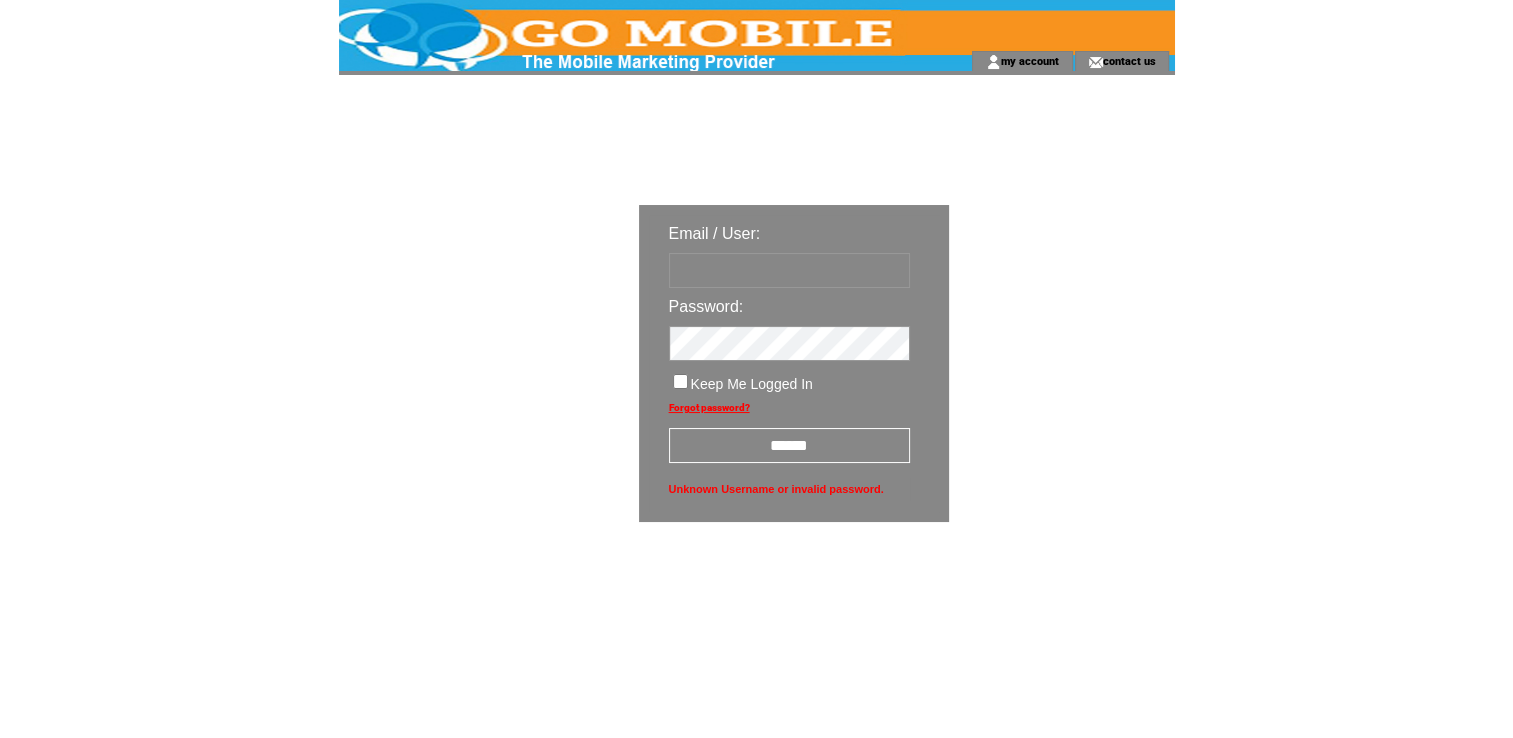 click at bounding box center (789, 270) 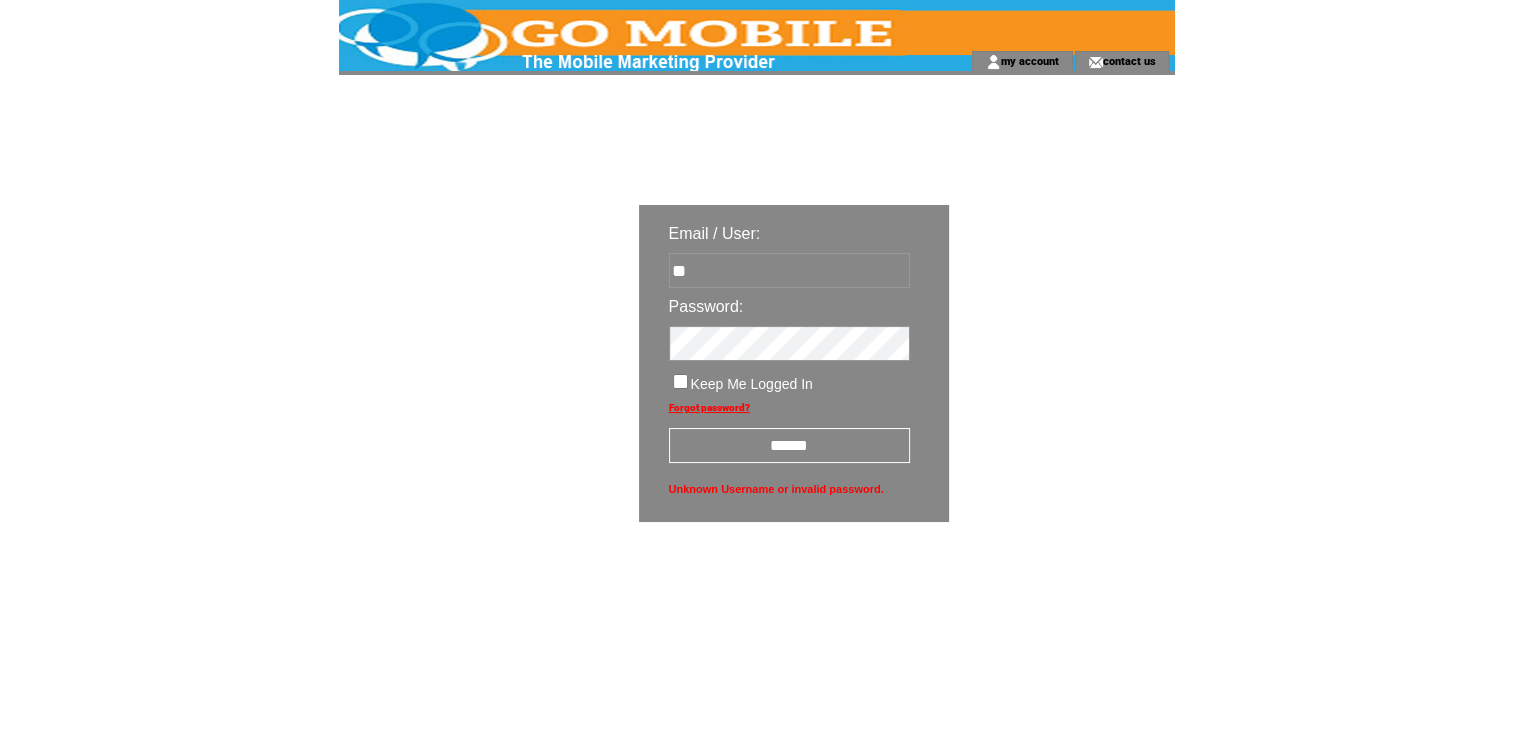type on "*" 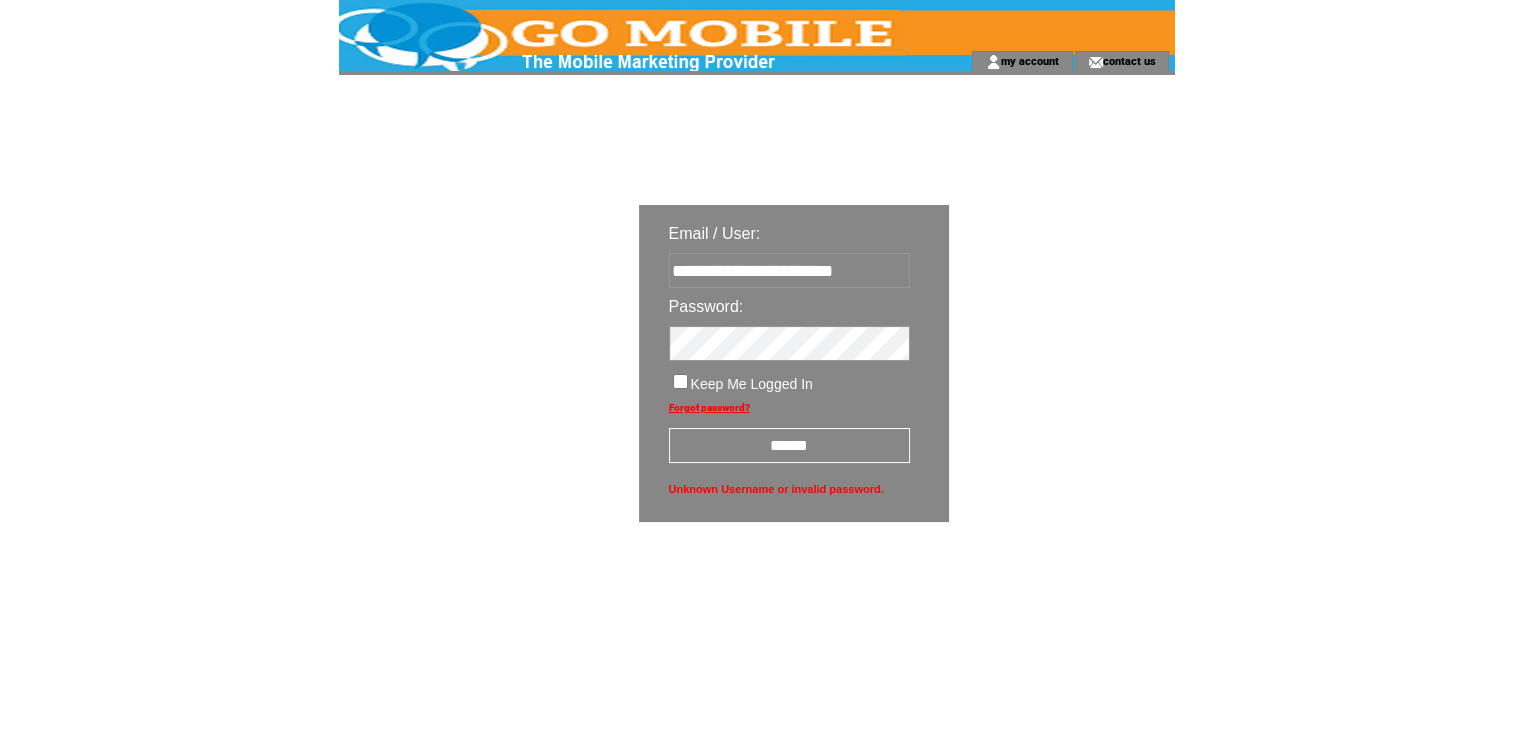 type on "**********" 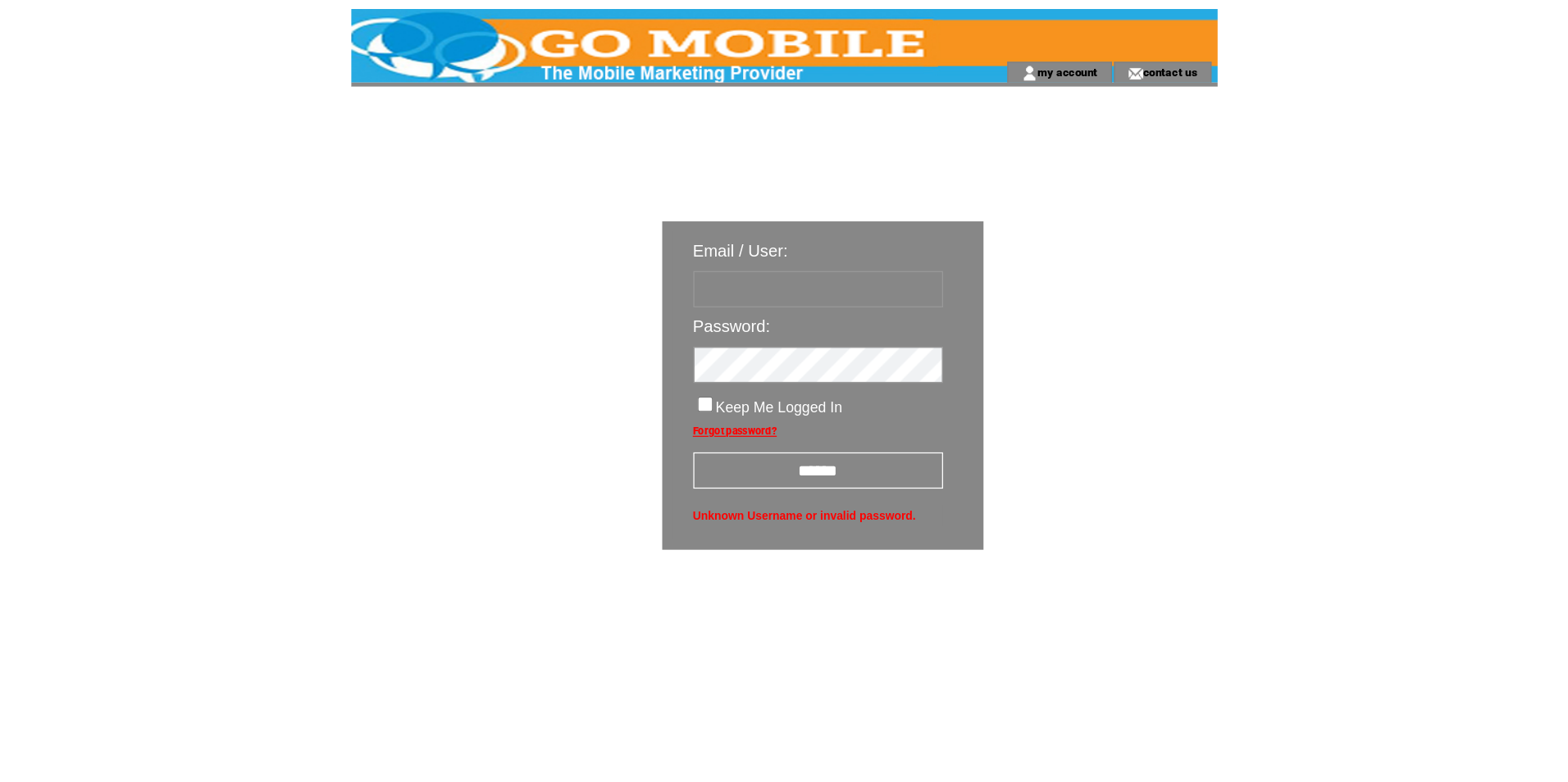 scroll, scrollTop: 0, scrollLeft: 0, axis: both 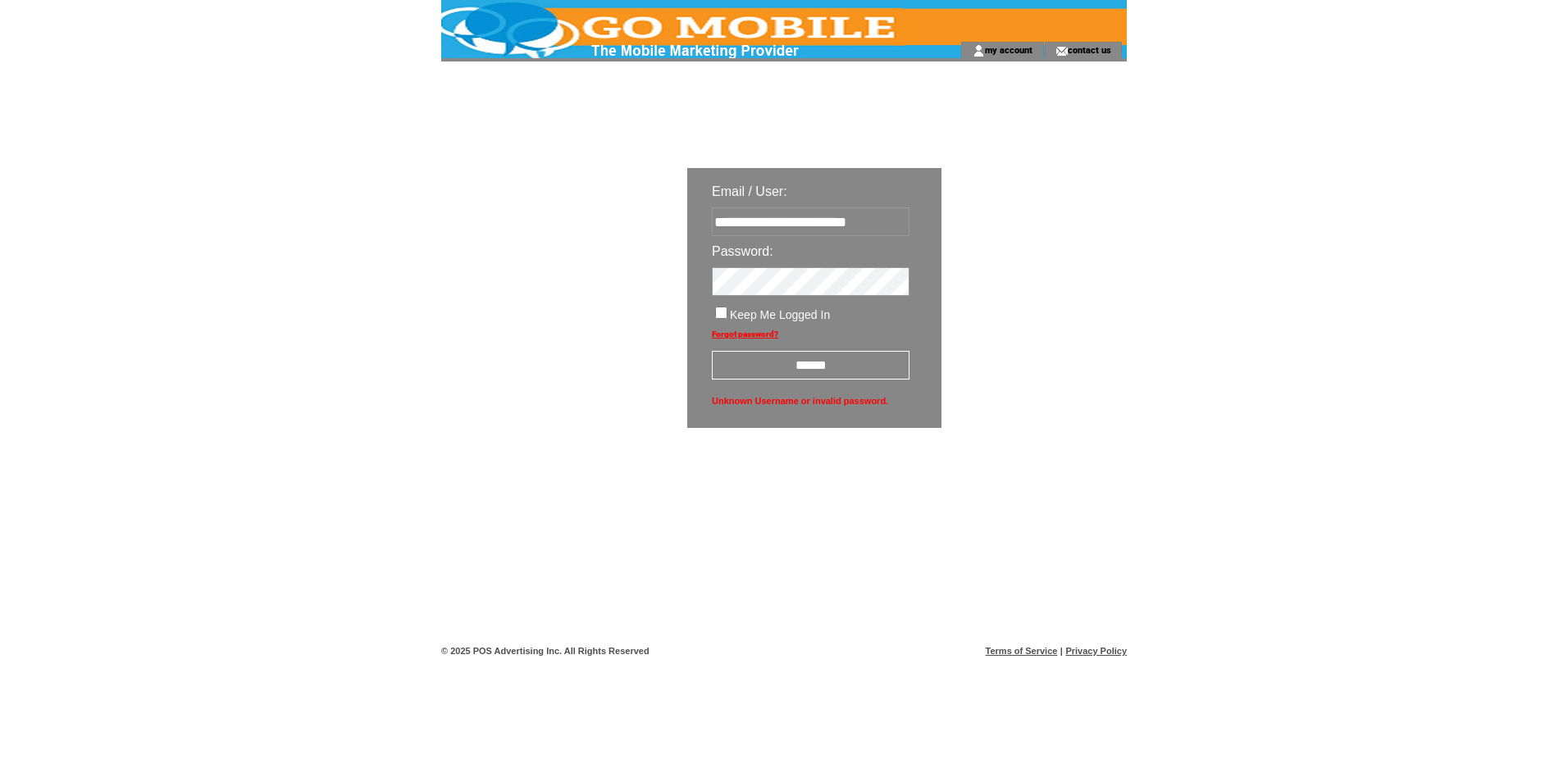 type on "**********" 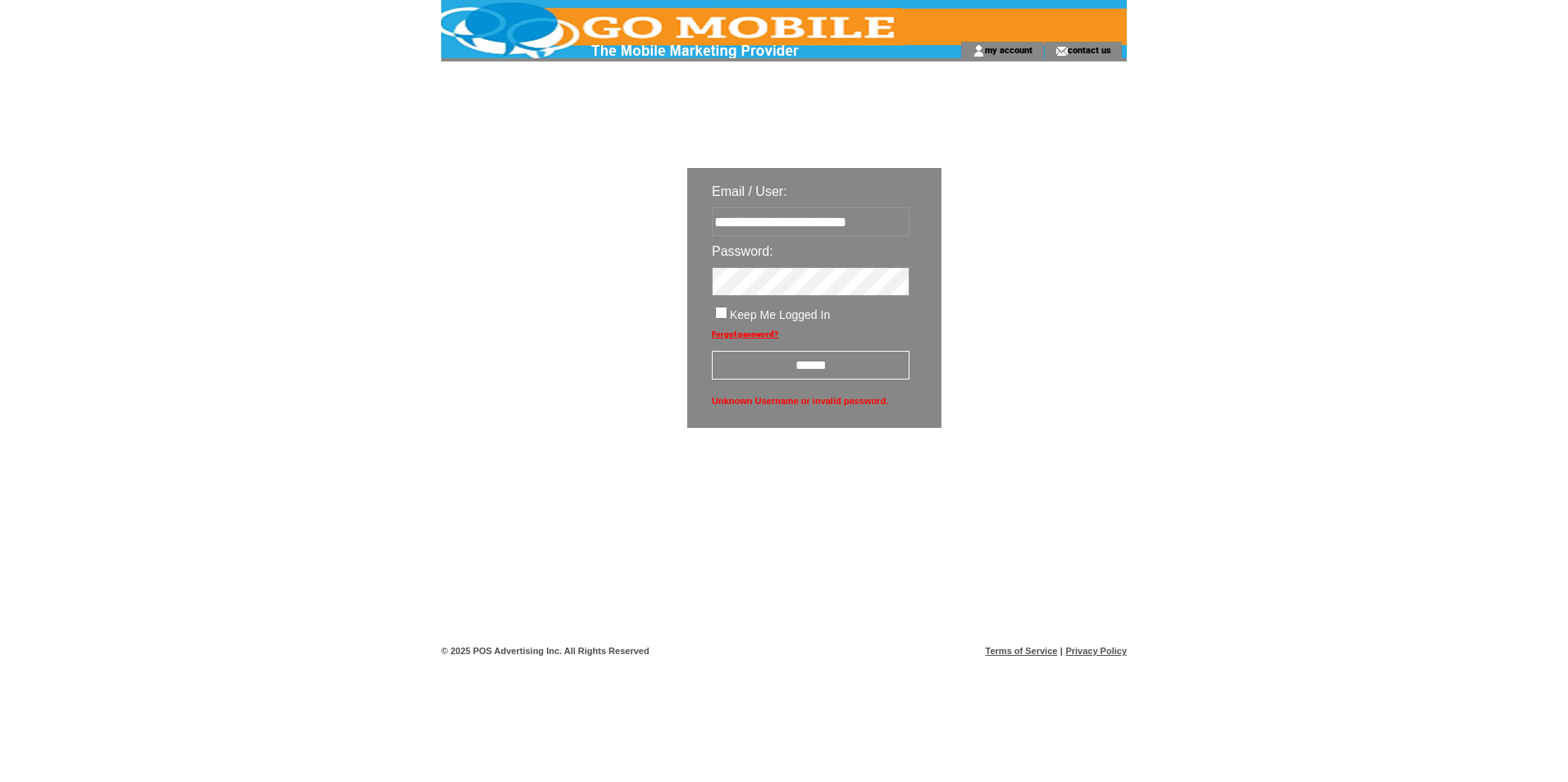 click on "******" at bounding box center (810, 365) 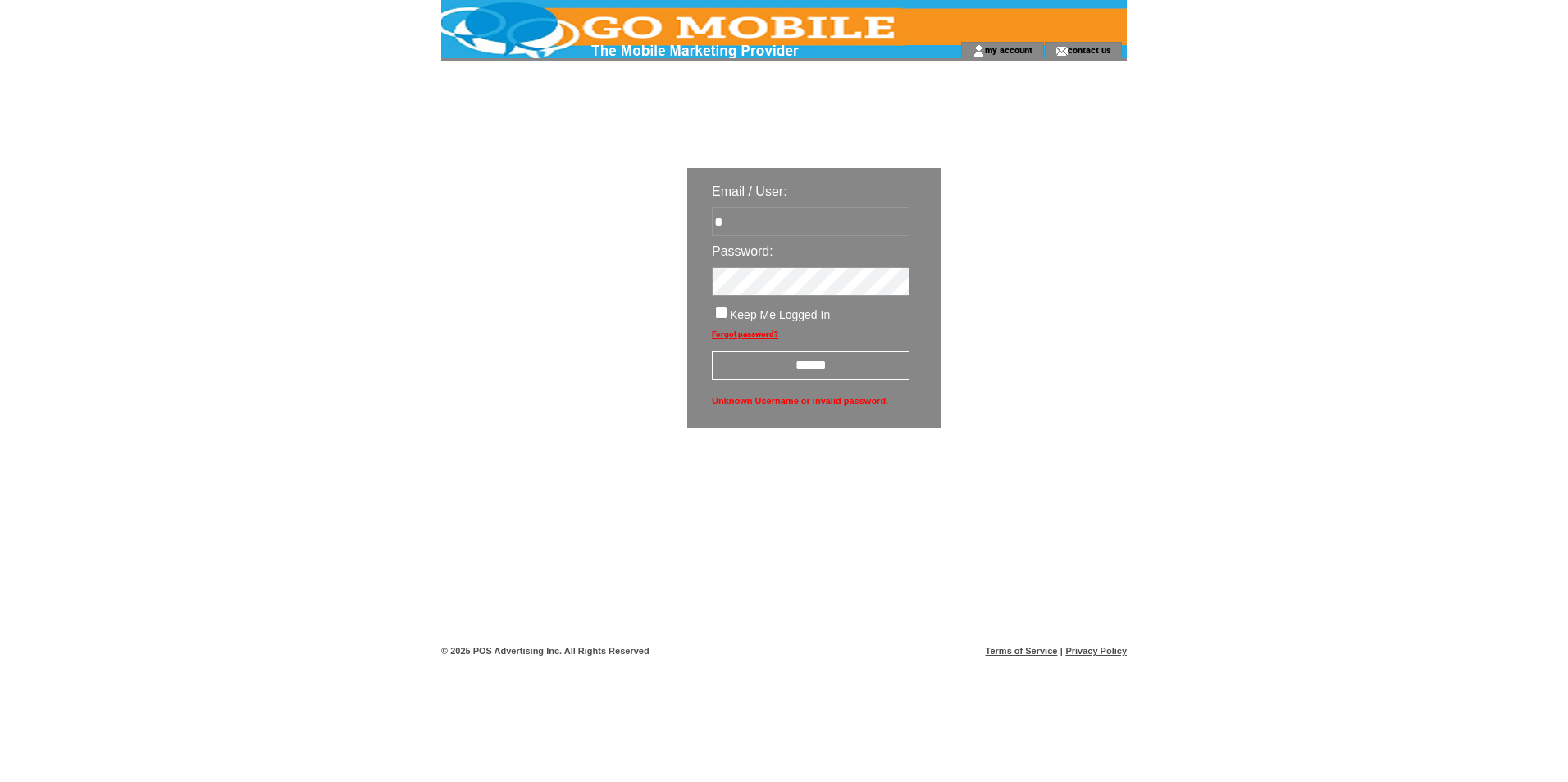 scroll, scrollTop: 0, scrollLeft: 0, axis: both 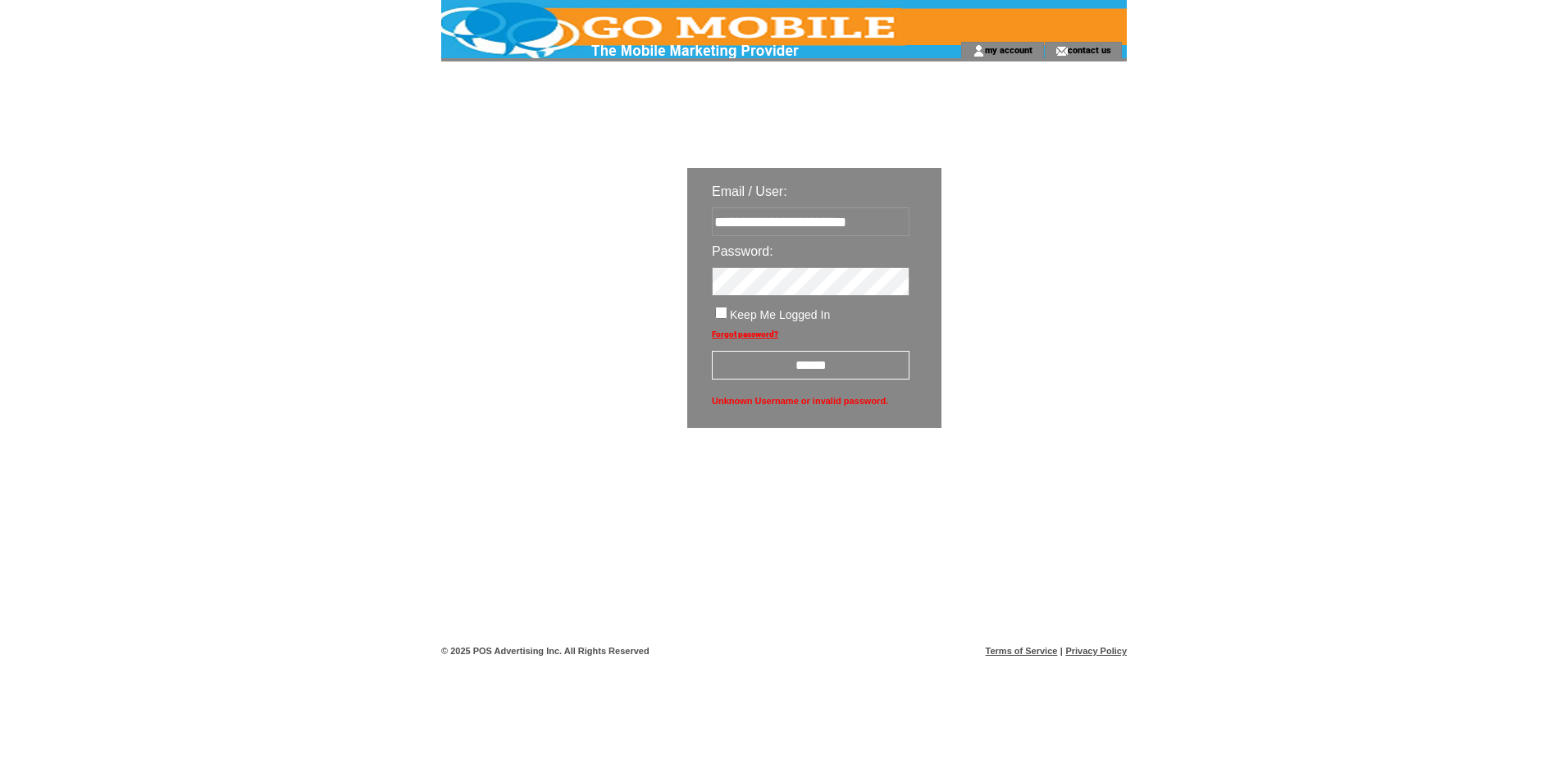 type on "**********" 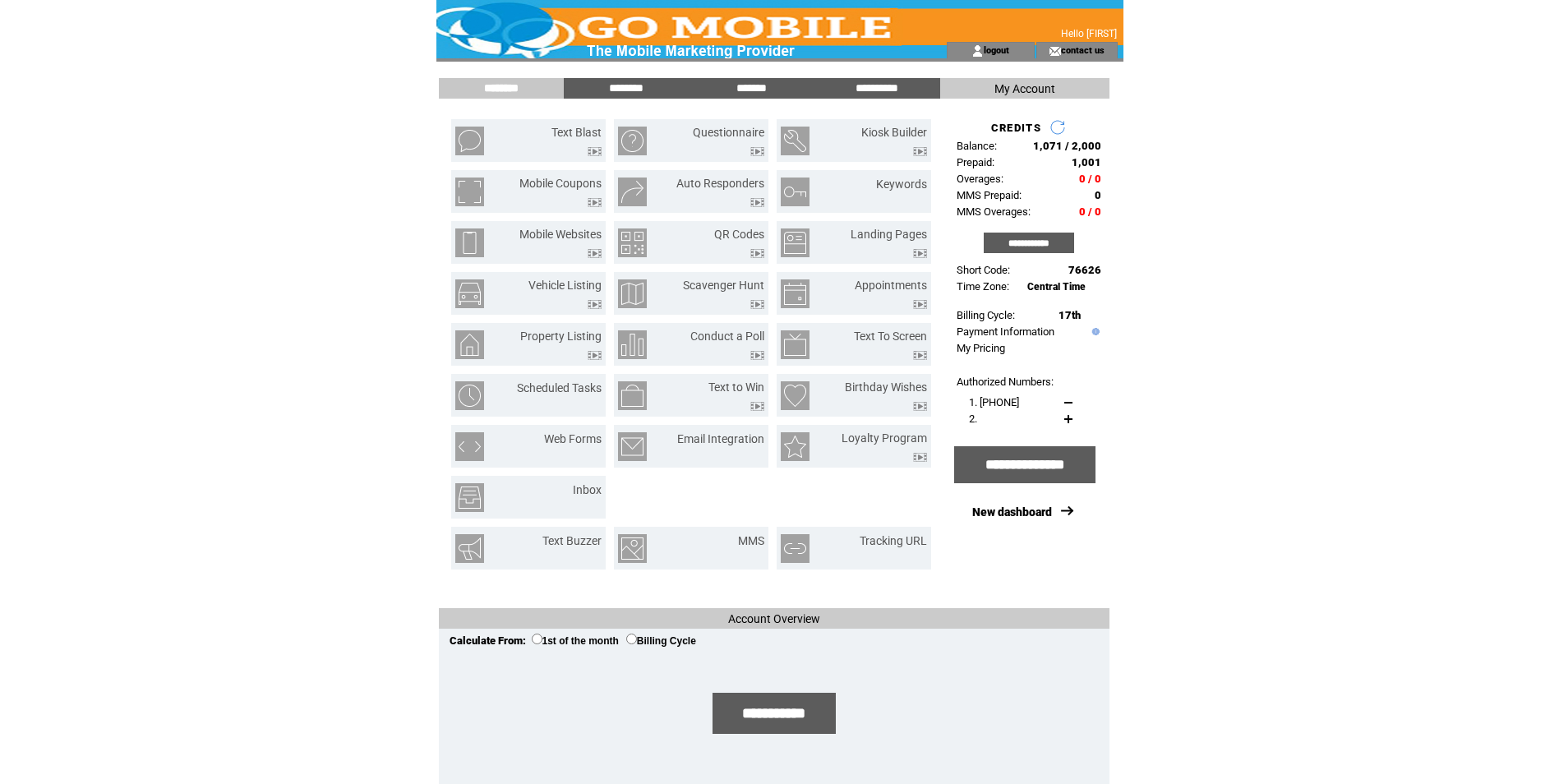 scroll, scrollTop: 0, scrollLeft: 0, axis: both 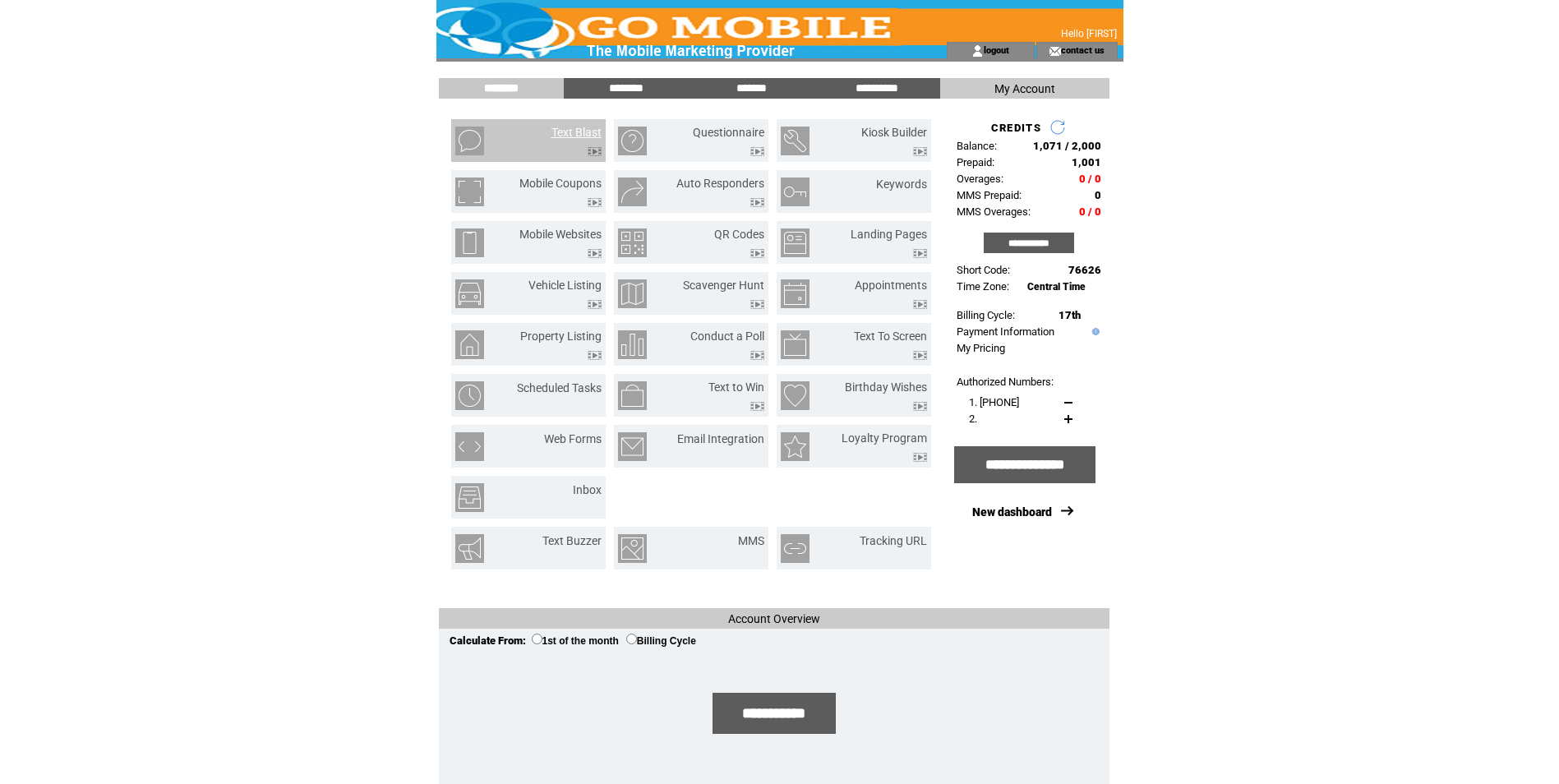 click on "Text Blast" at bounding box center (576, 132) 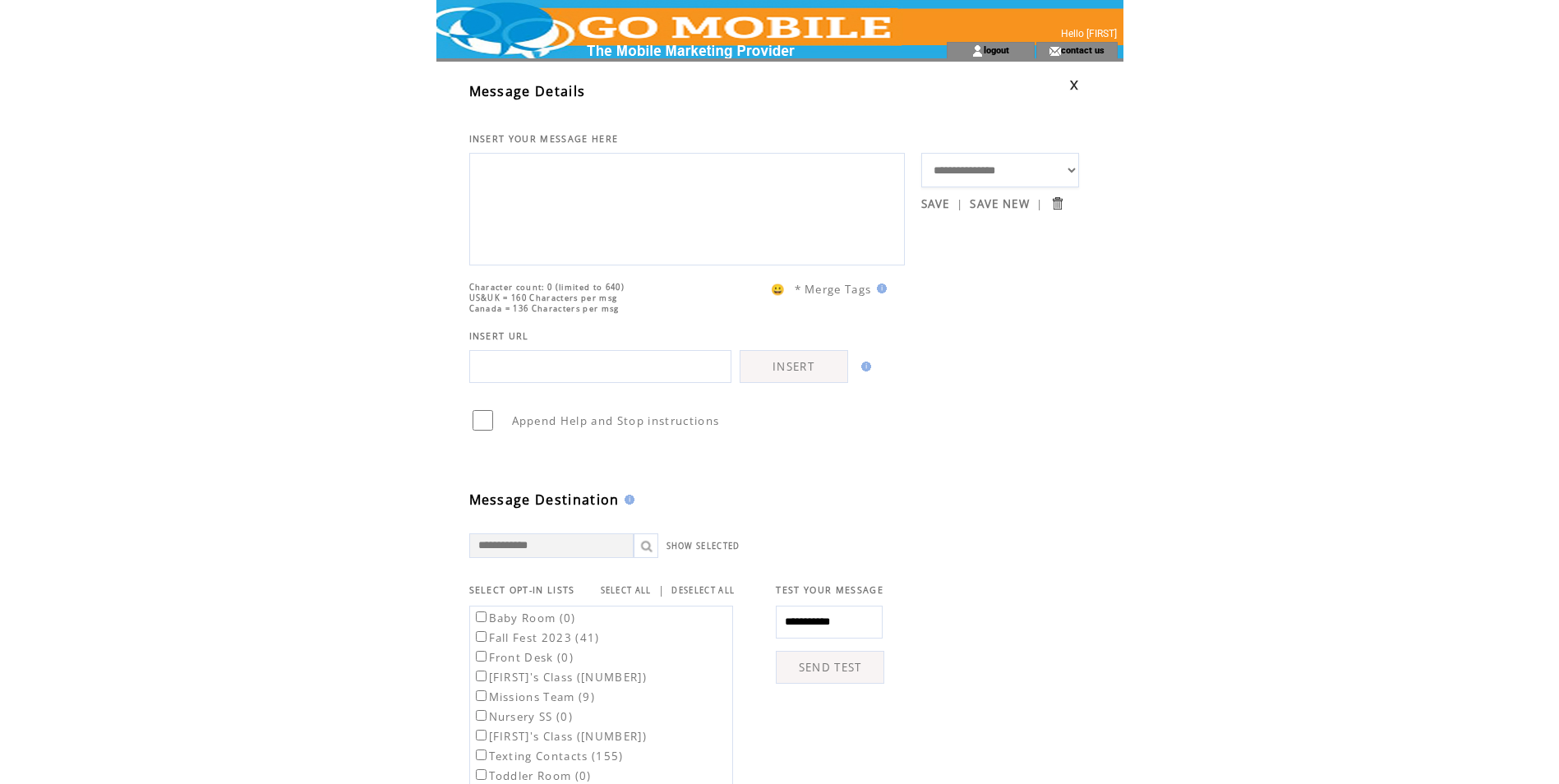 scroll, scrollTop: 0, scrollLeft: 0, axis: both 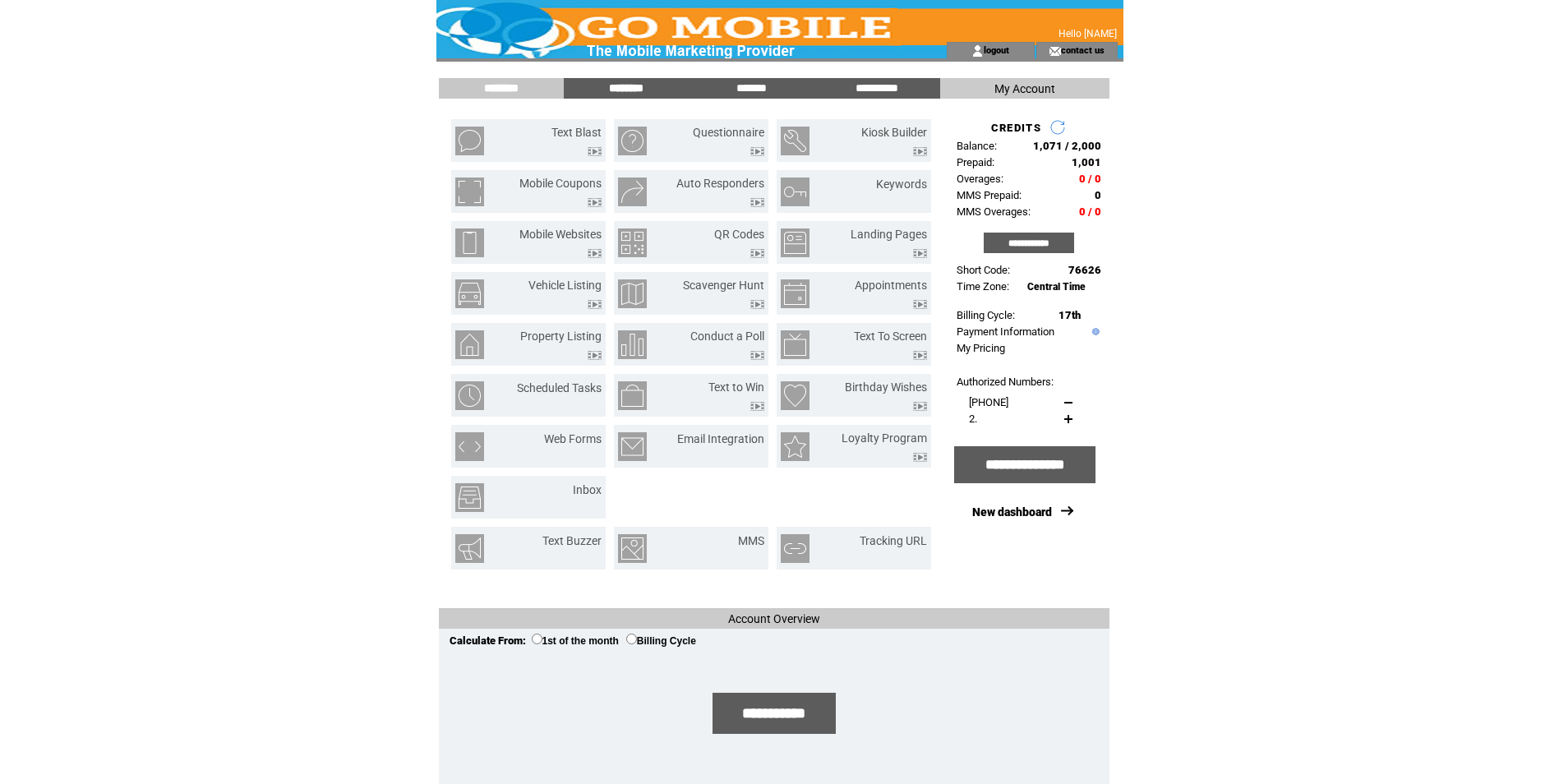 click on "********" at bounding box center [626, 88] 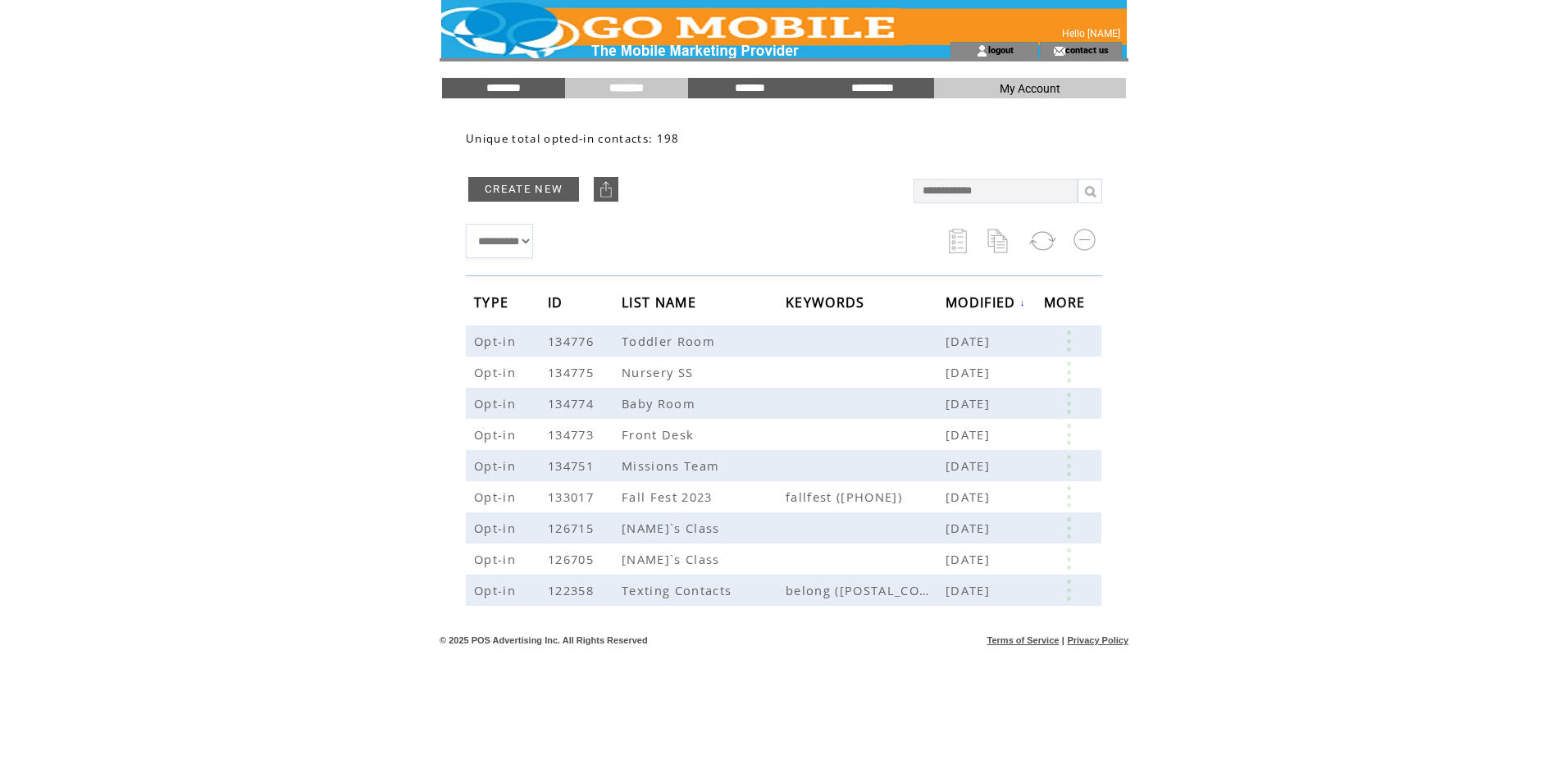 click at bounding box center (996, 191) 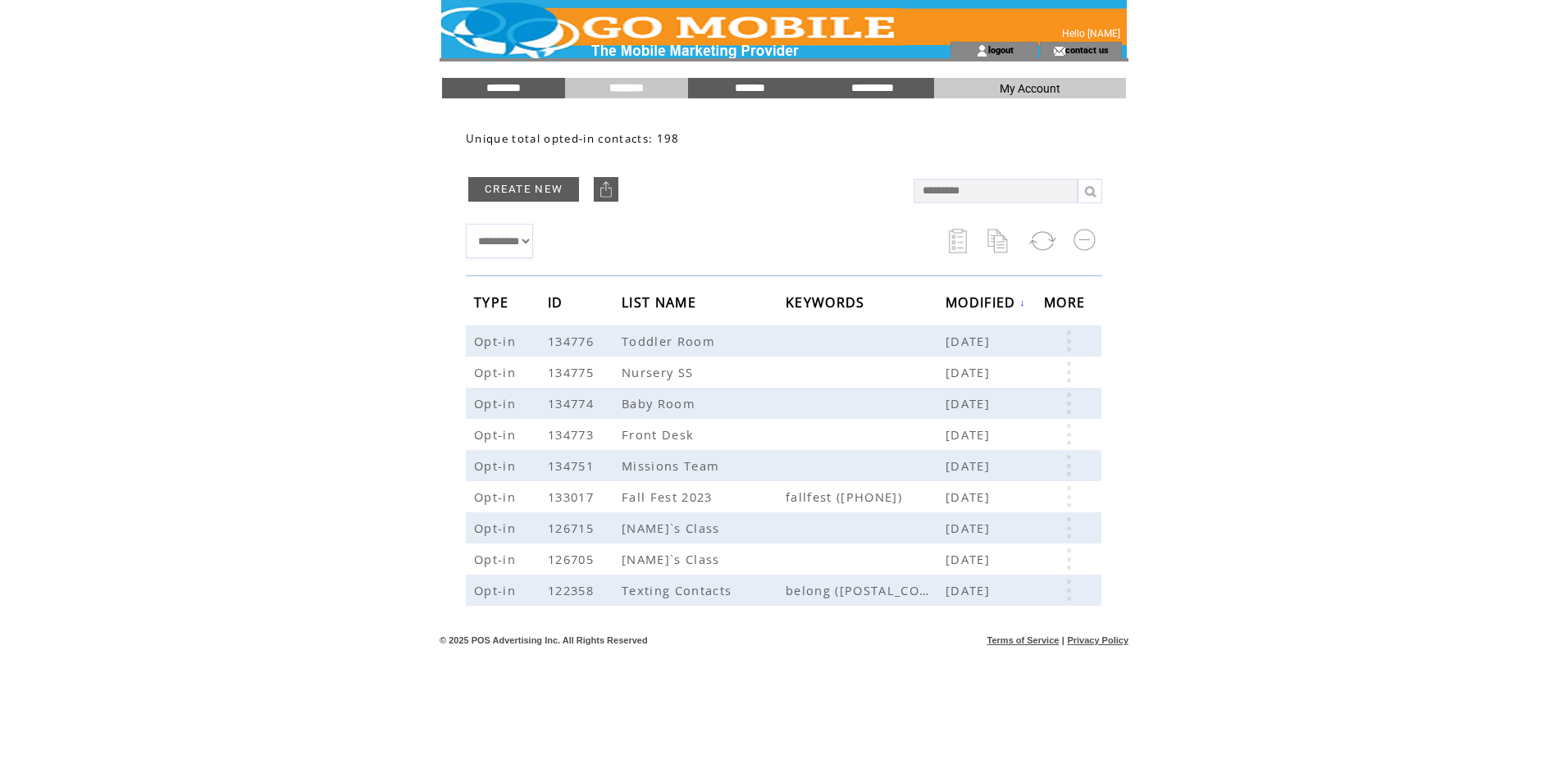 type on "*********" 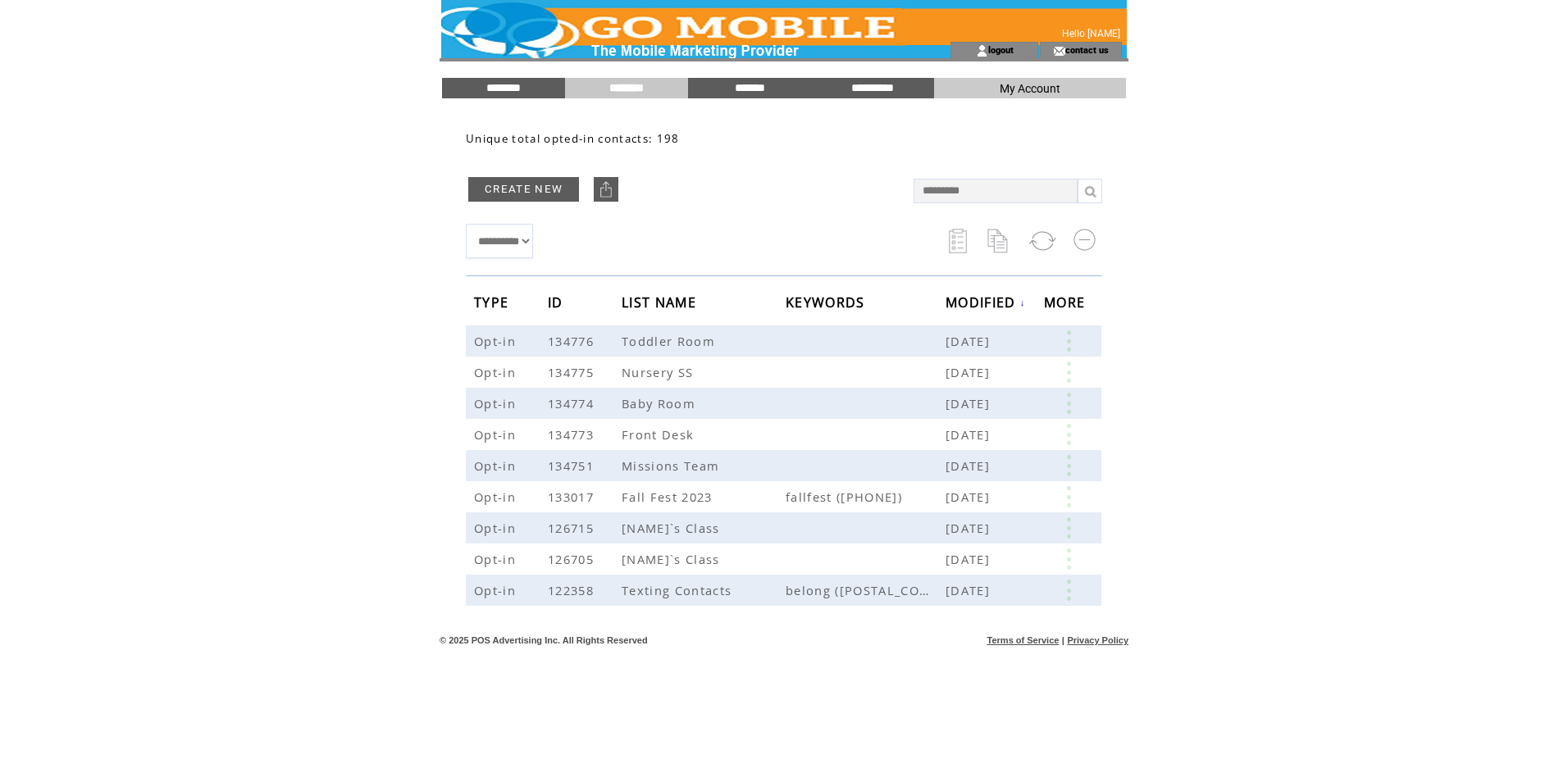 click at bounding box center (1090, 191) 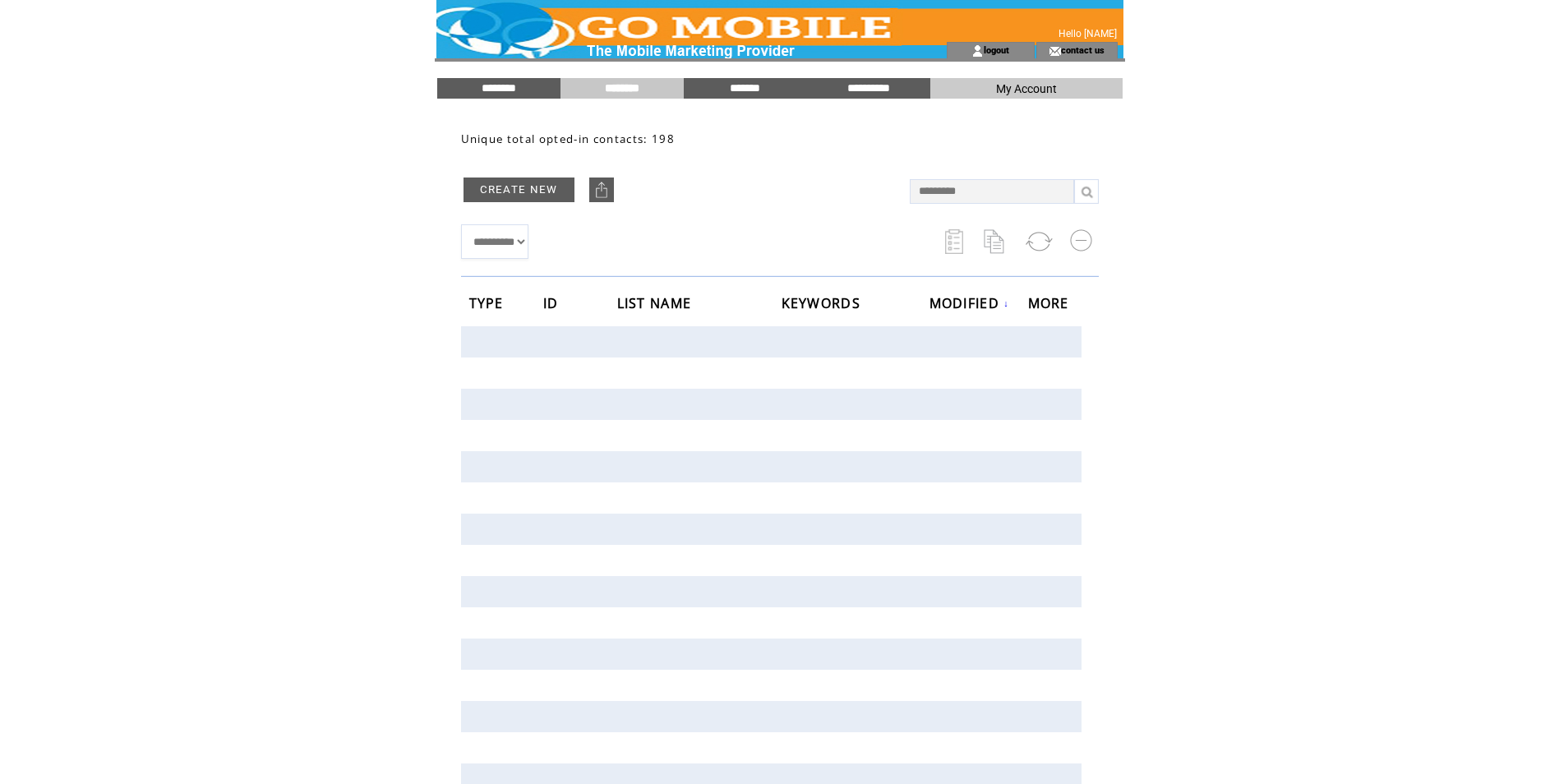 drag, startPoint x: 984, startPoint y: 188, endPoint x: 906, endPoint y: 191, distance: 78.057671 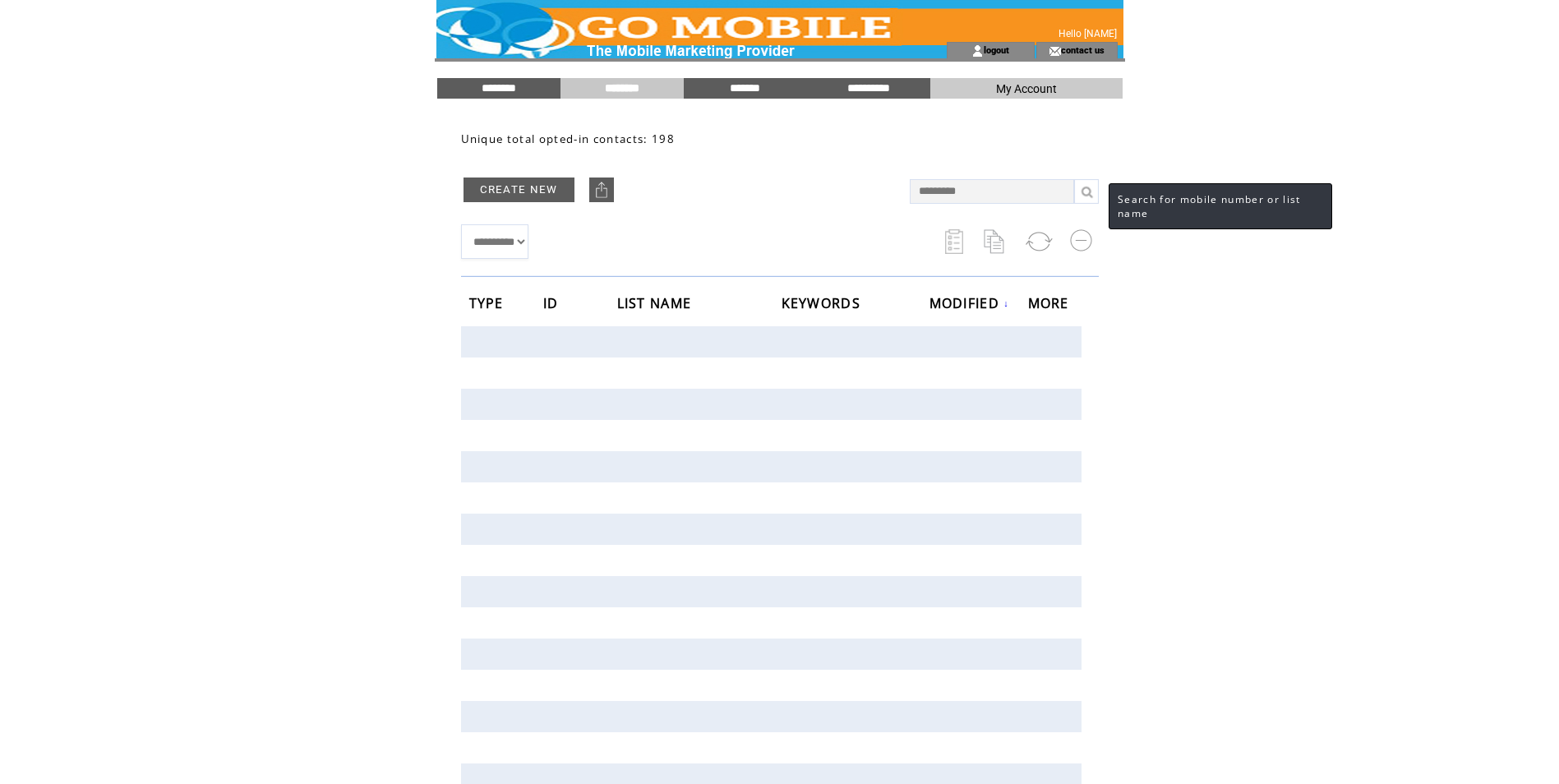 click at bounding box center [1086, 191] 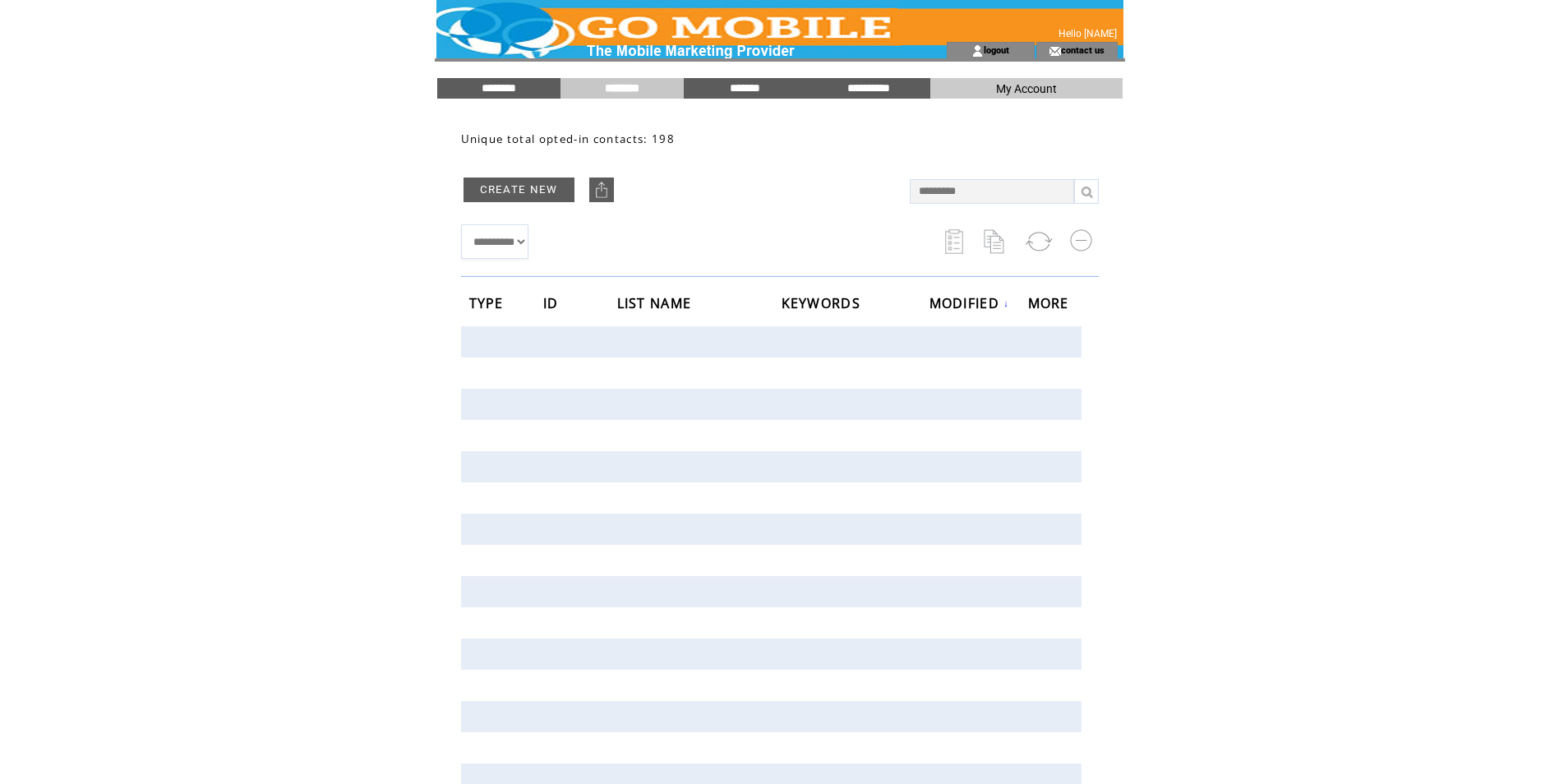 drag, startPoint x: 988, startPoint y: 191, endPoint x: 902, endPoint y: 211, distance: 88.29496 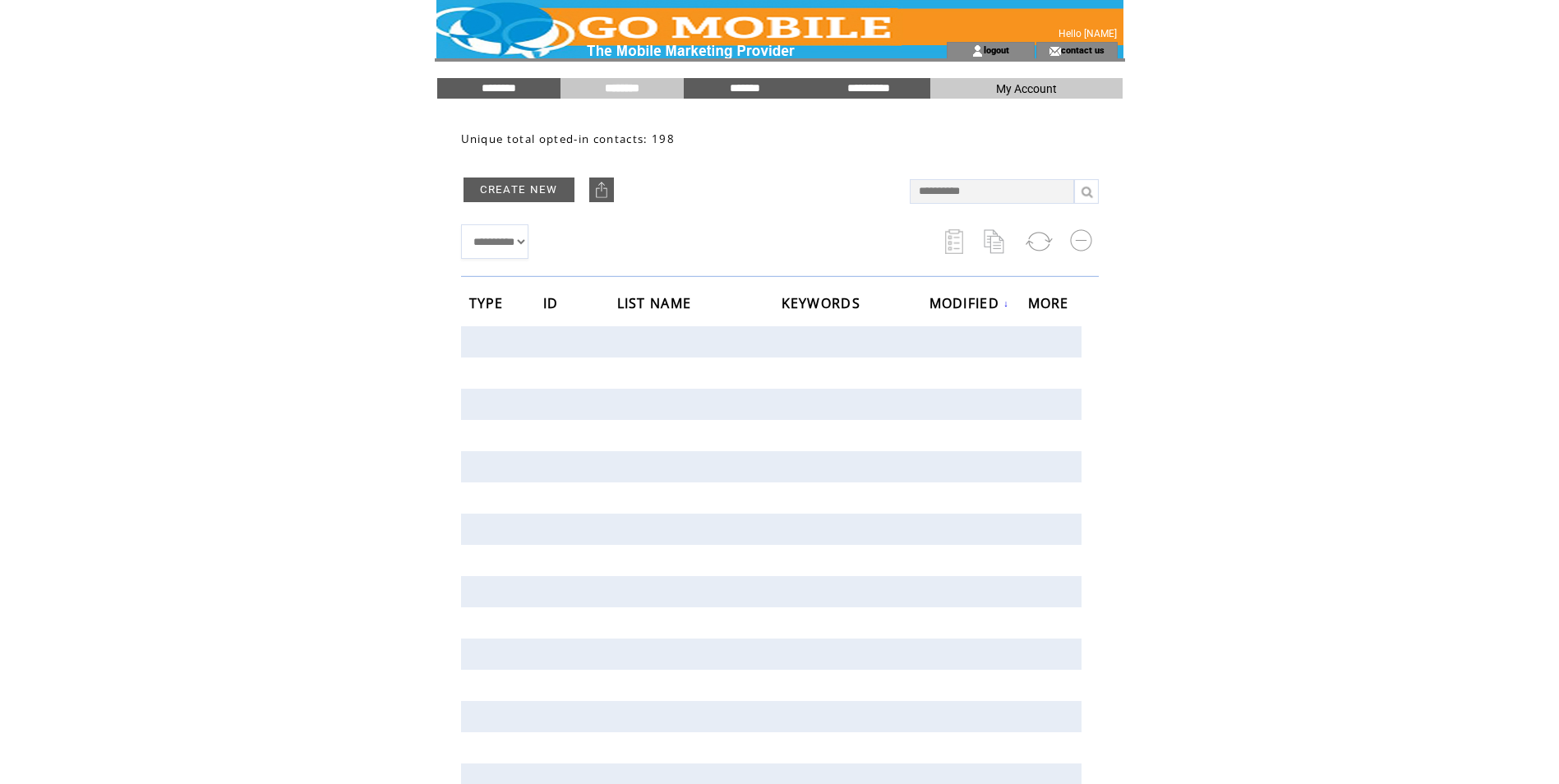 type on "**********" 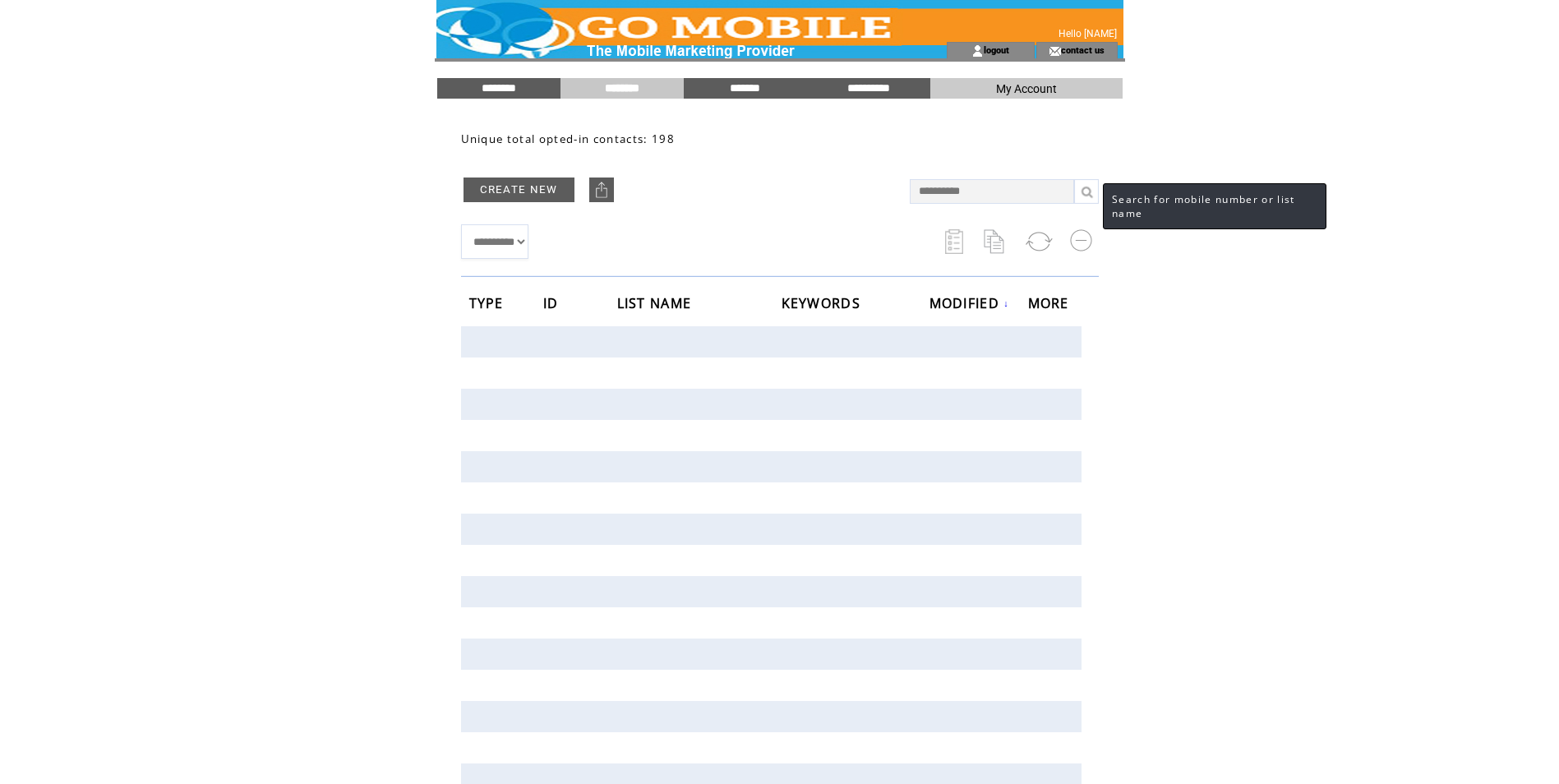 click at bounding box center [1086, 191] 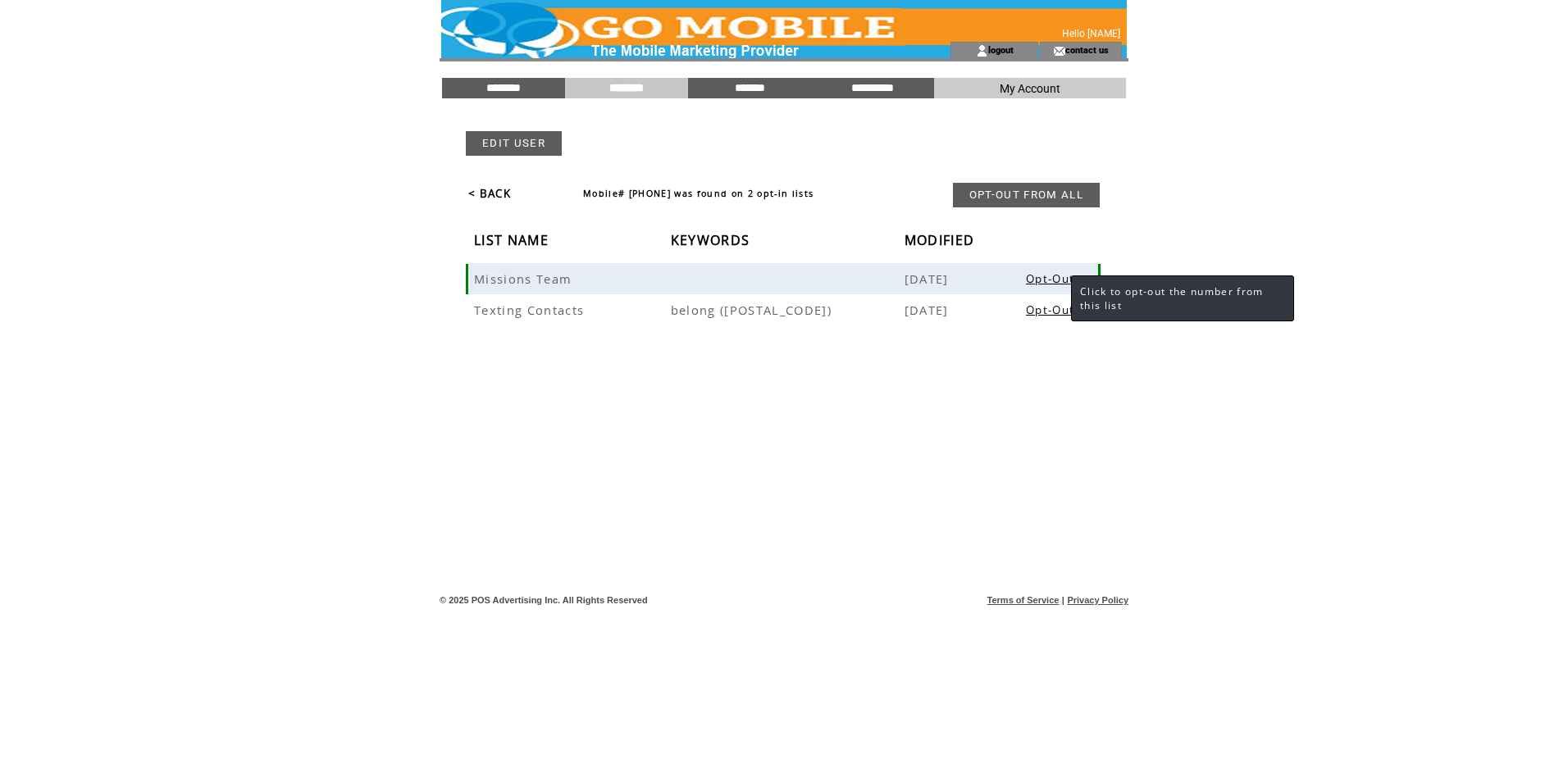 click on "Opt-Out" at bounding box center (1050, 279) 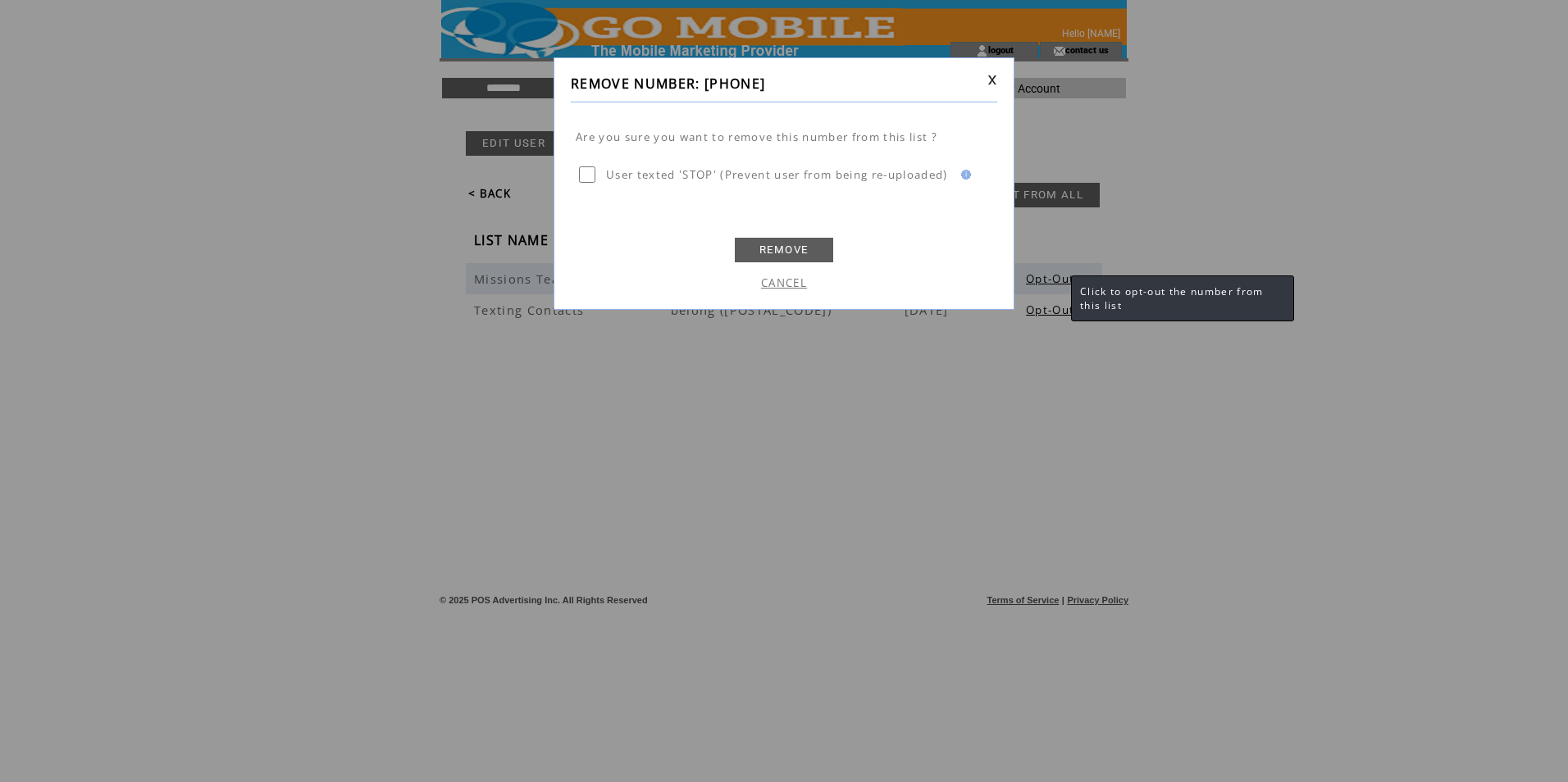 click on "REMOVE" at bounding box center (784, 250) 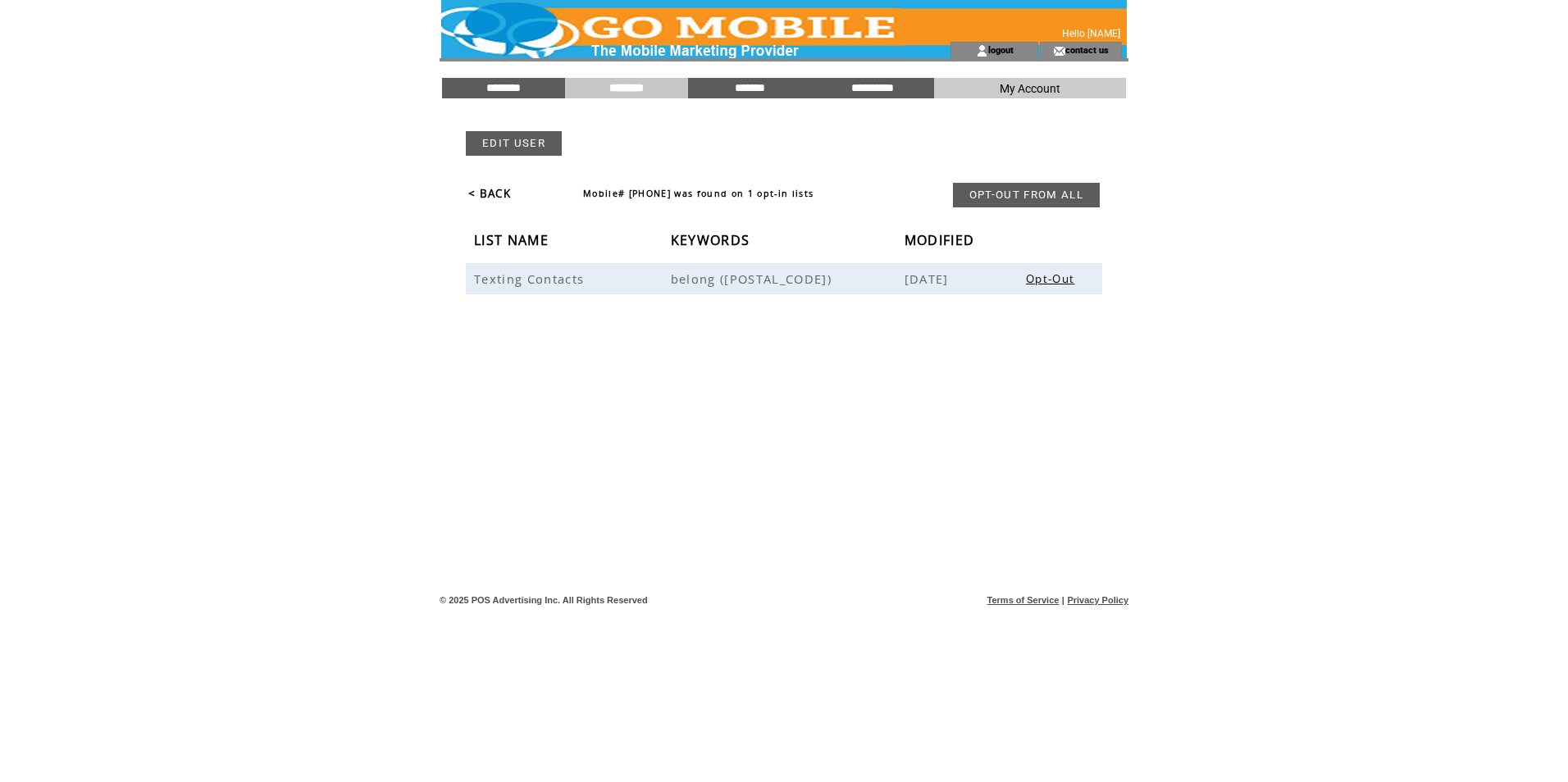 scroll, scrollTop: 0, scrollLeft: 0, axis: both 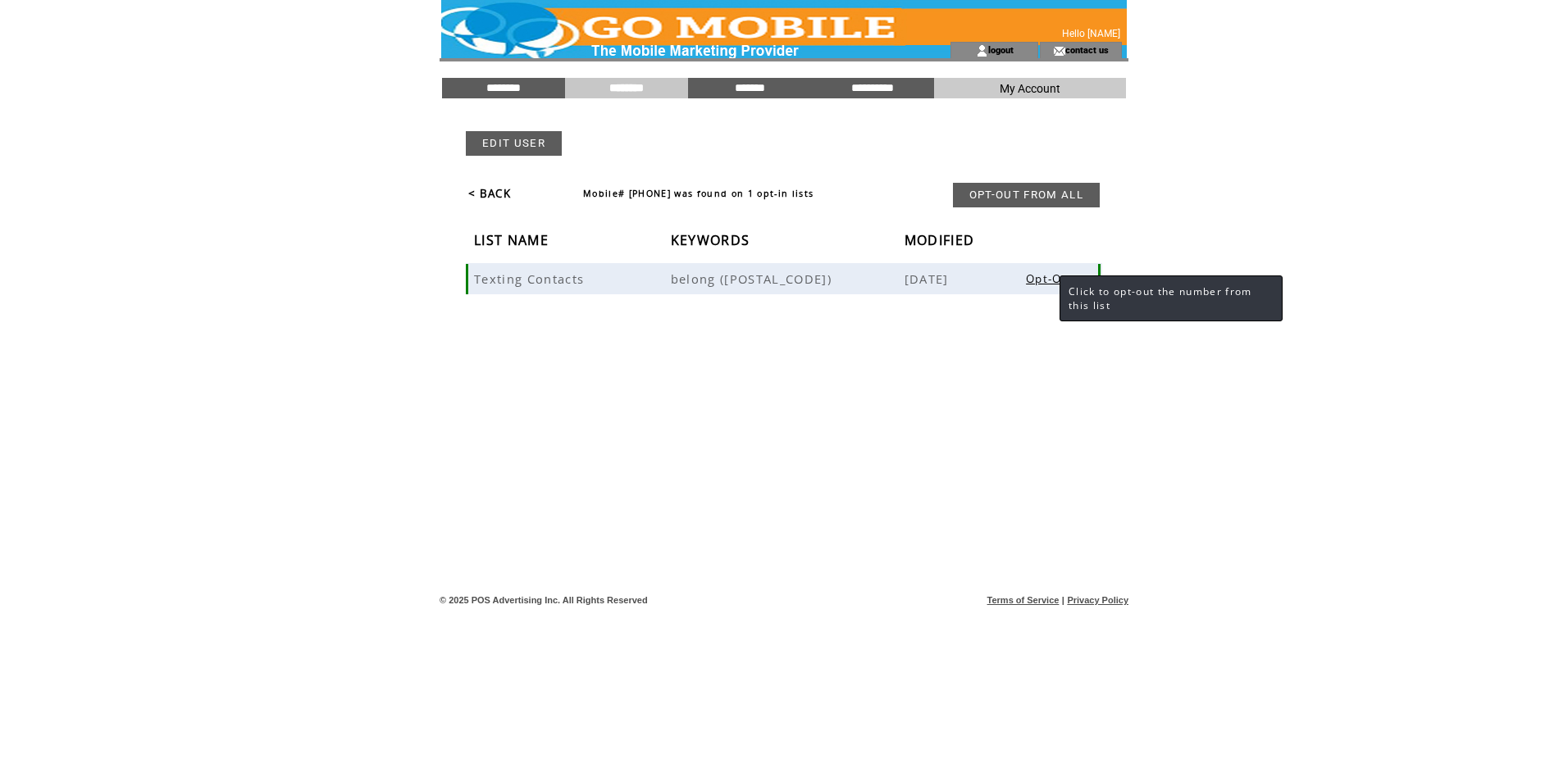 click on "Opt-Out" at bounding box center (1050, 279) 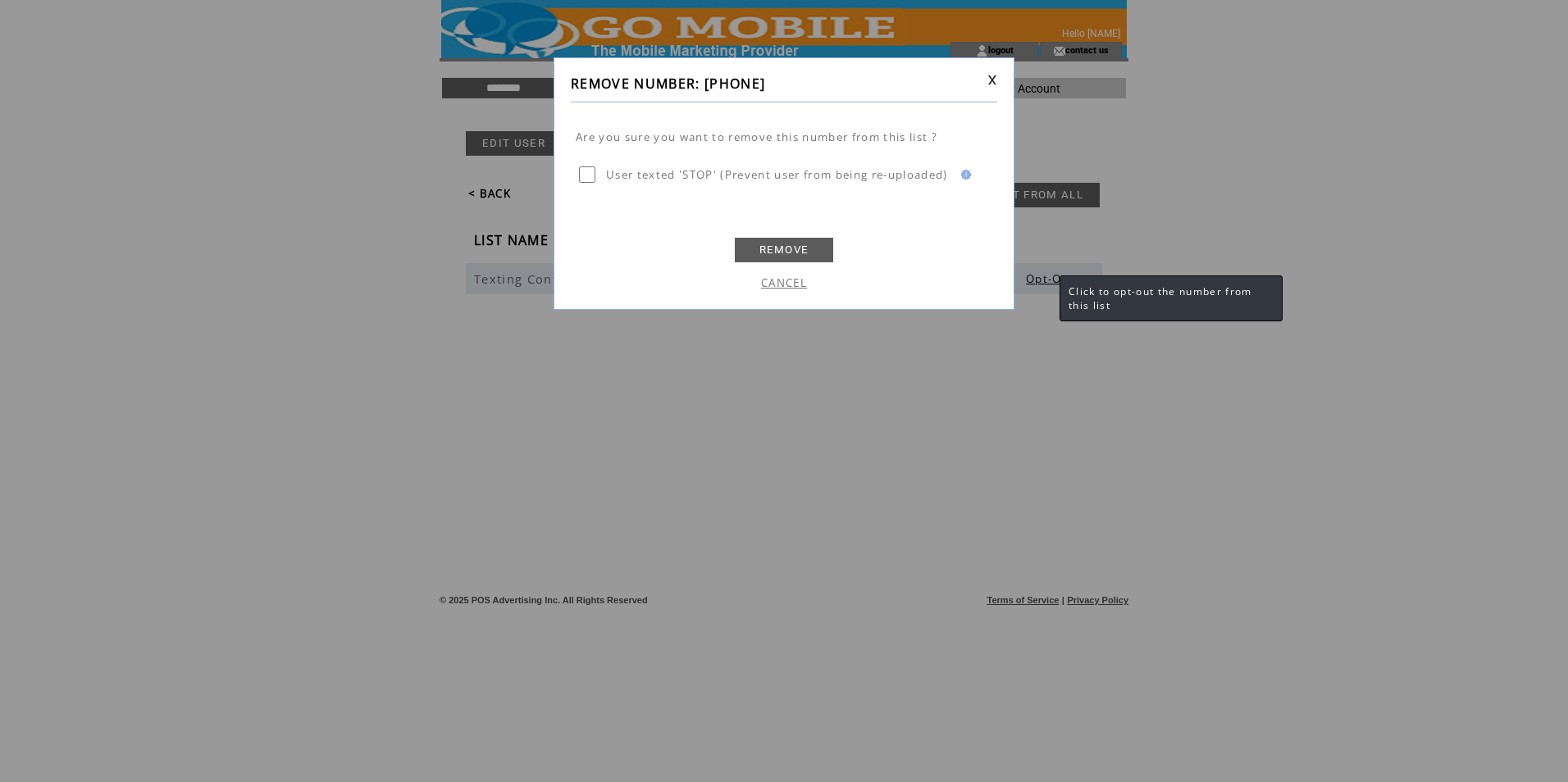 click on "REMOVE" at bounding box center [784, 250] 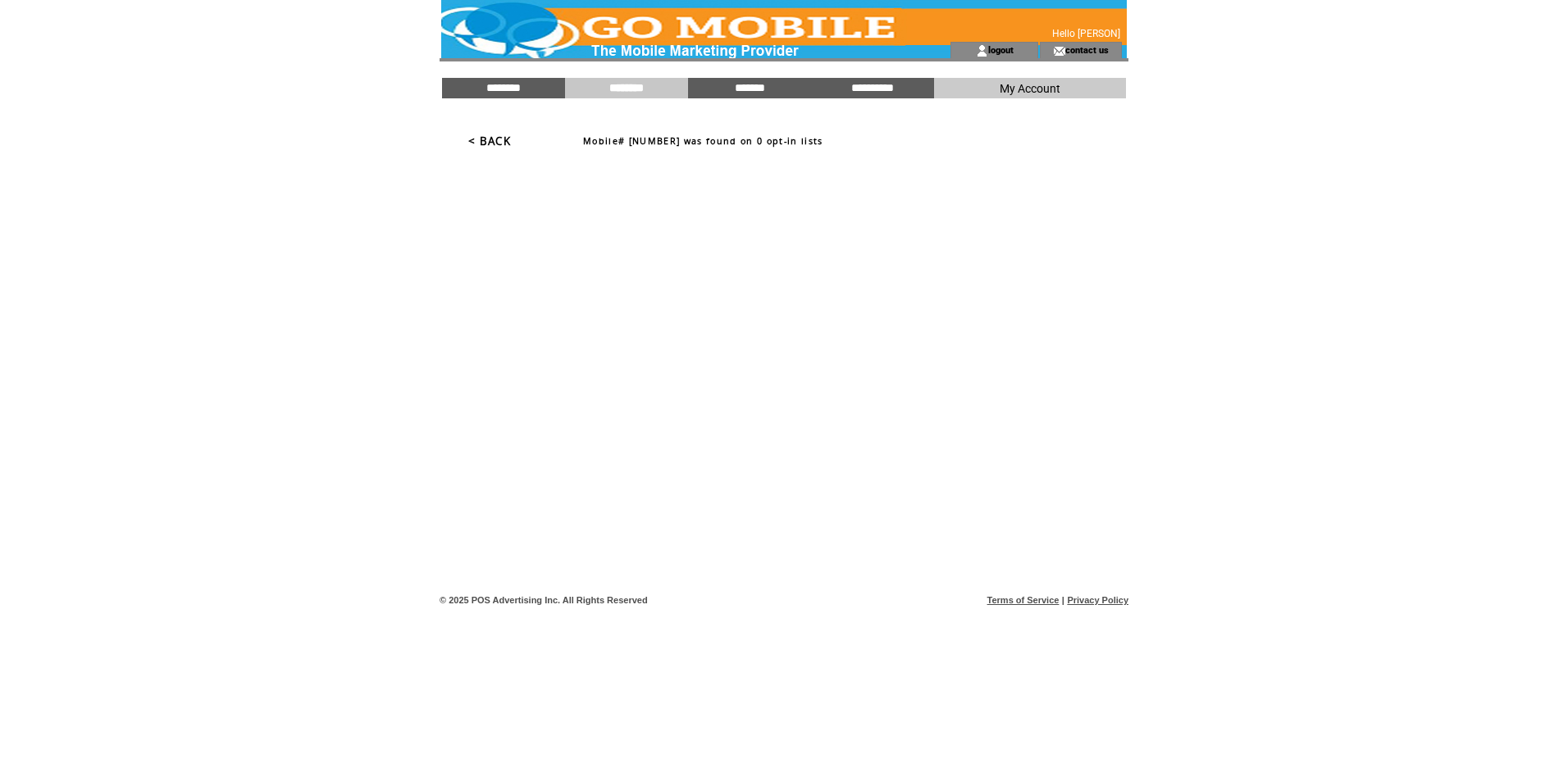 scroll, scrollTop: 0, scrollLeft: 0, axis: both 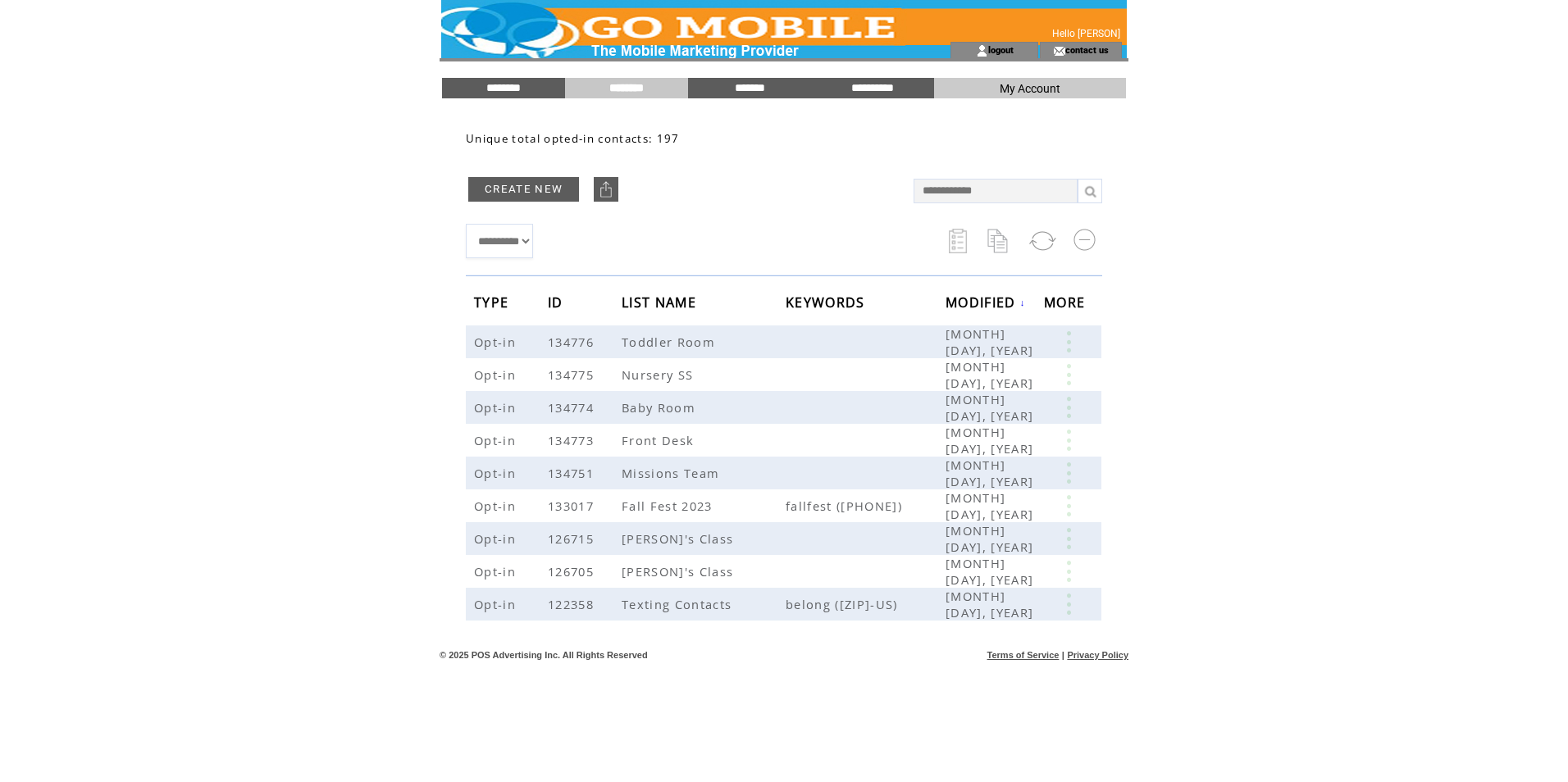 click at bounding box center (996, 191) 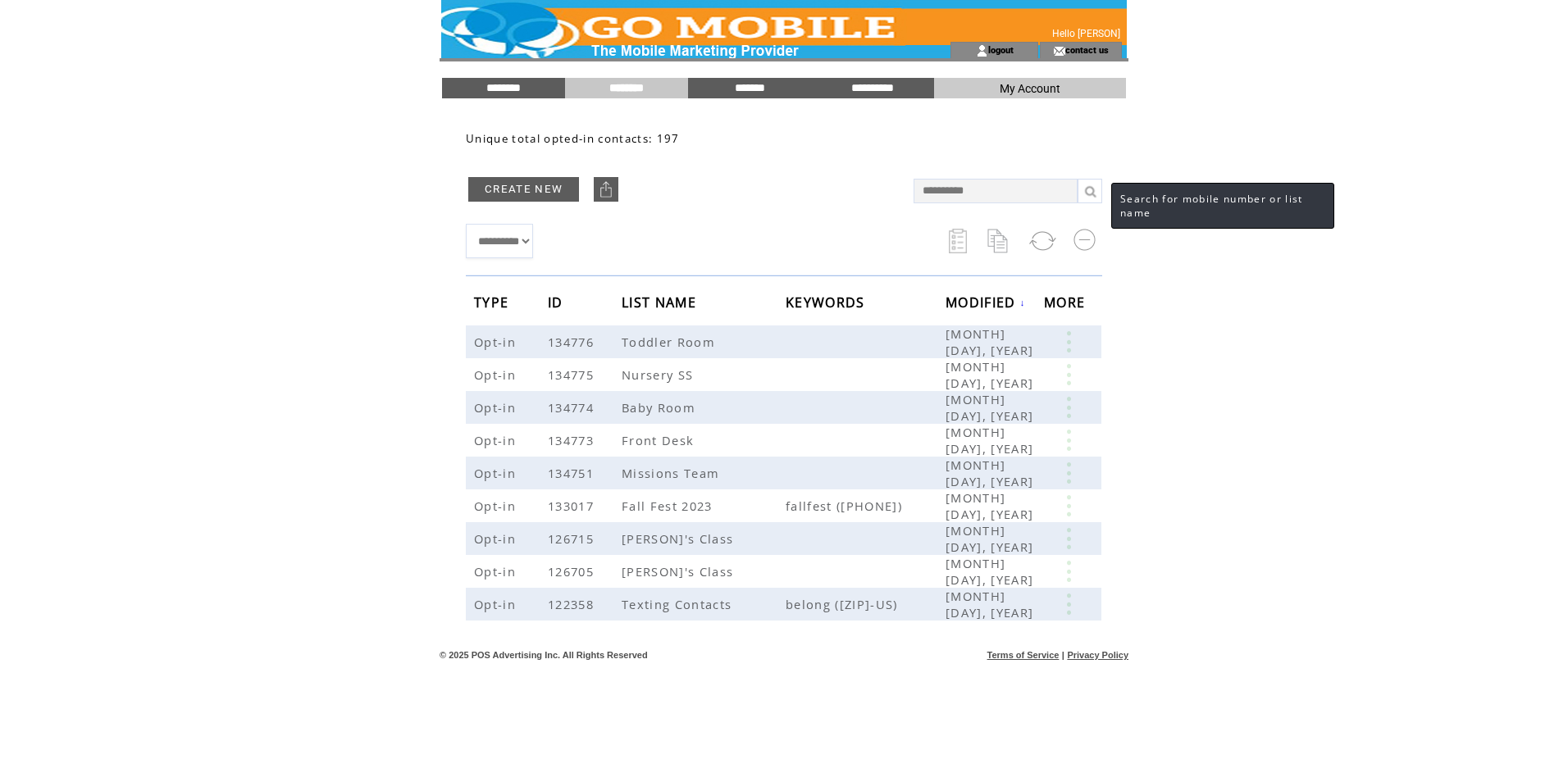 type on "**********" 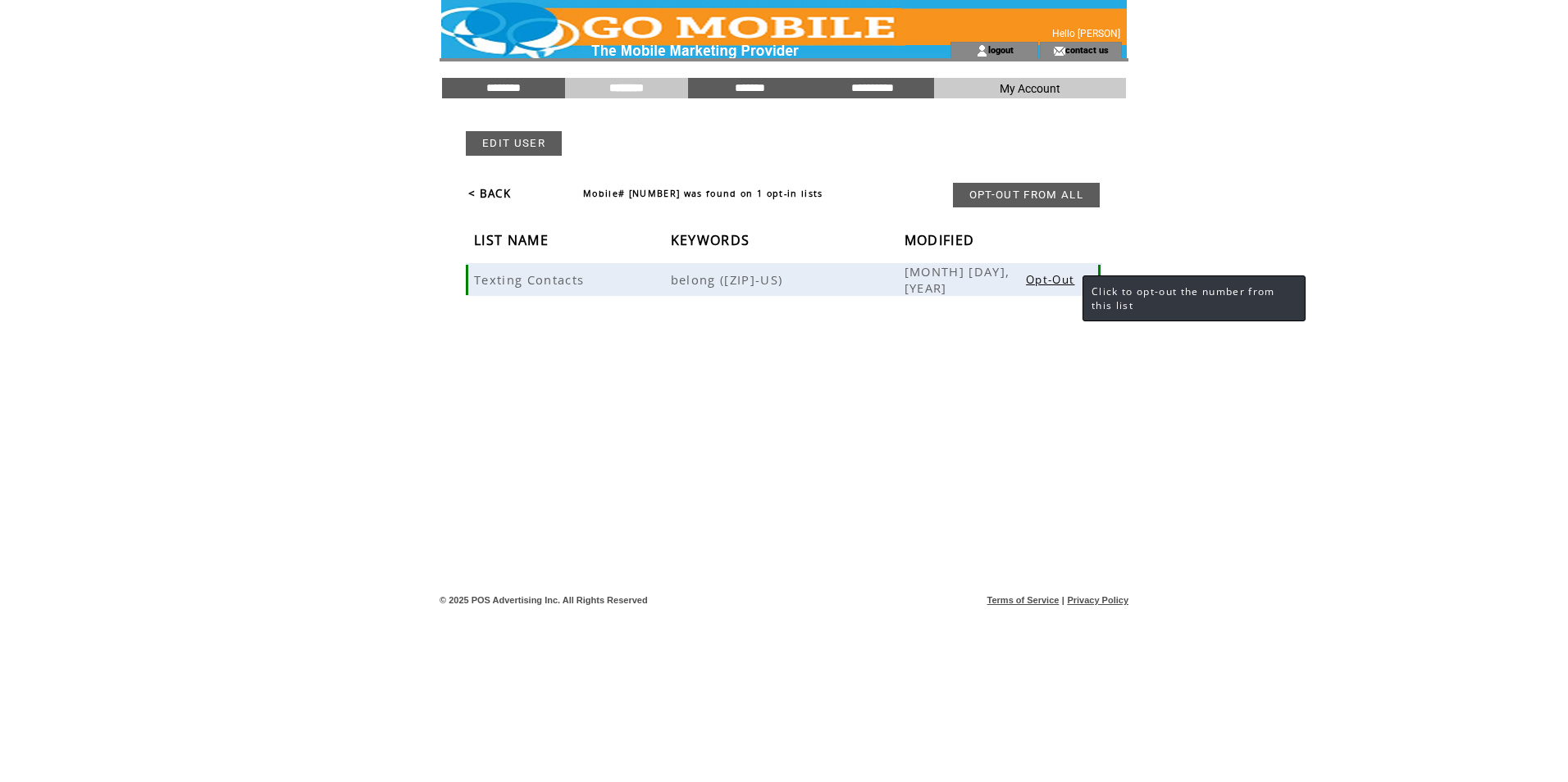 click on "Opt-Out" at bounding box center (1050, 280) 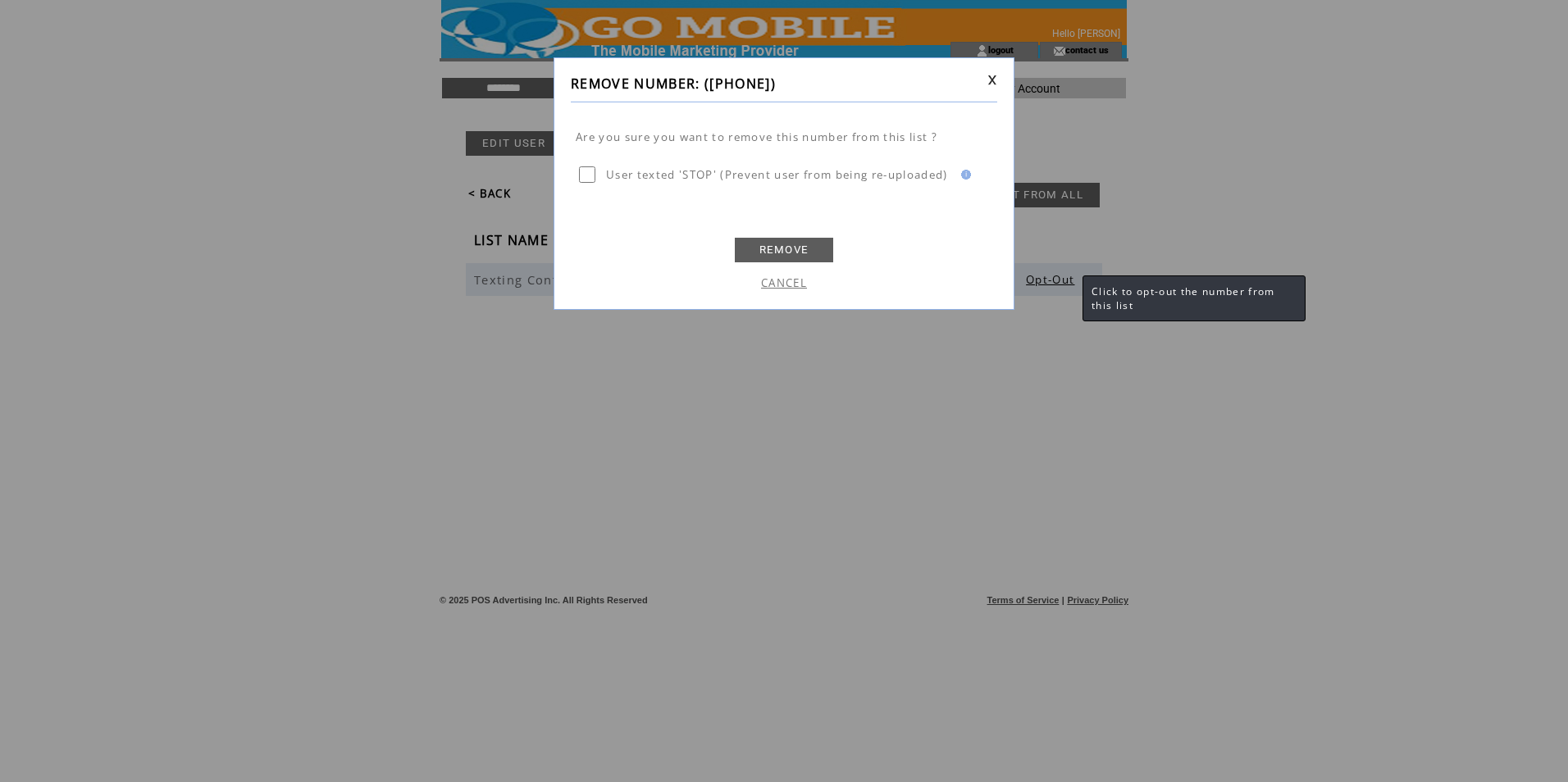click on "REMOVE" at bounding box center [784, 250] 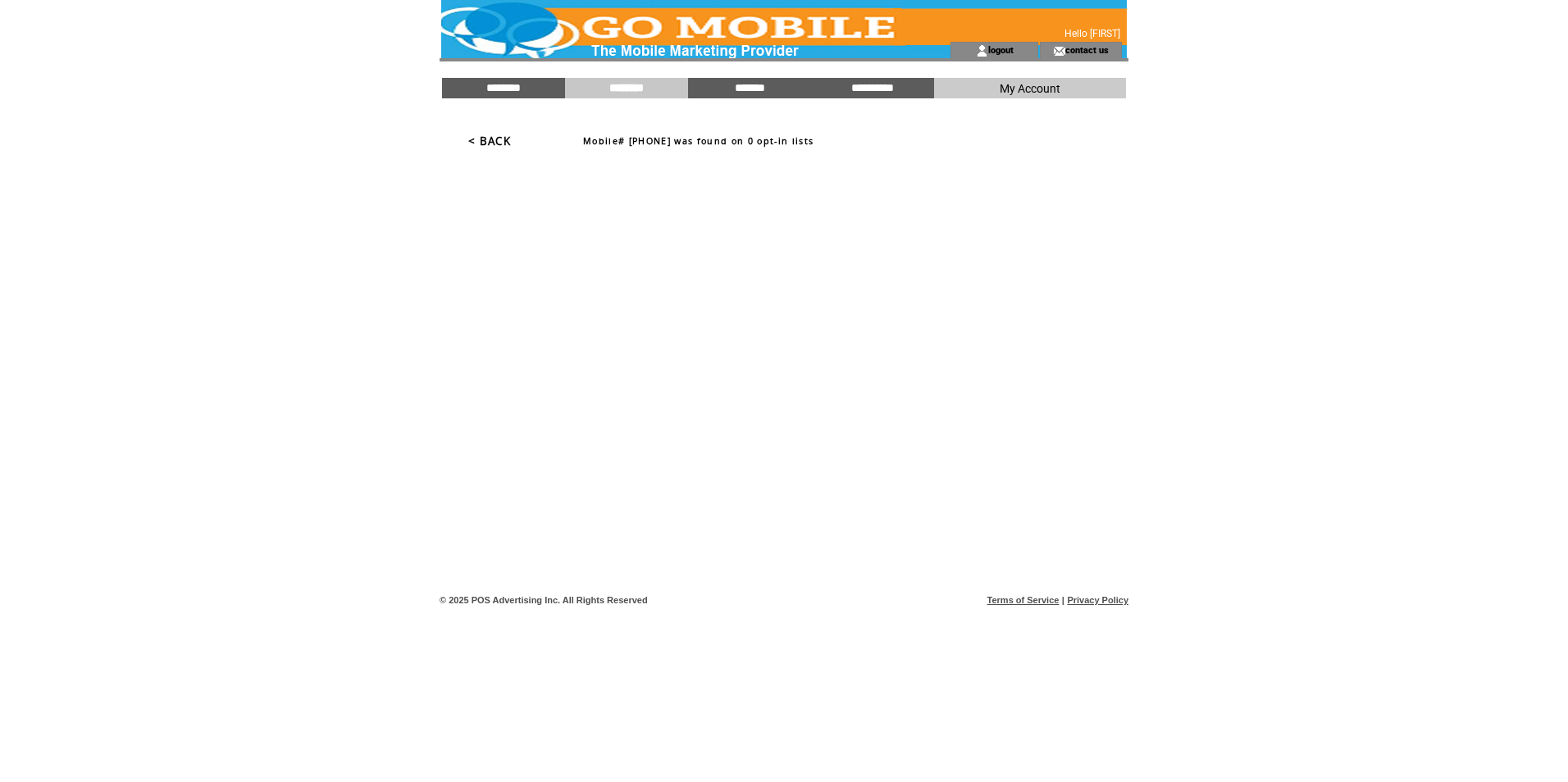 scroll, scrollTop: 0, scrollLeft: 0, axis: both 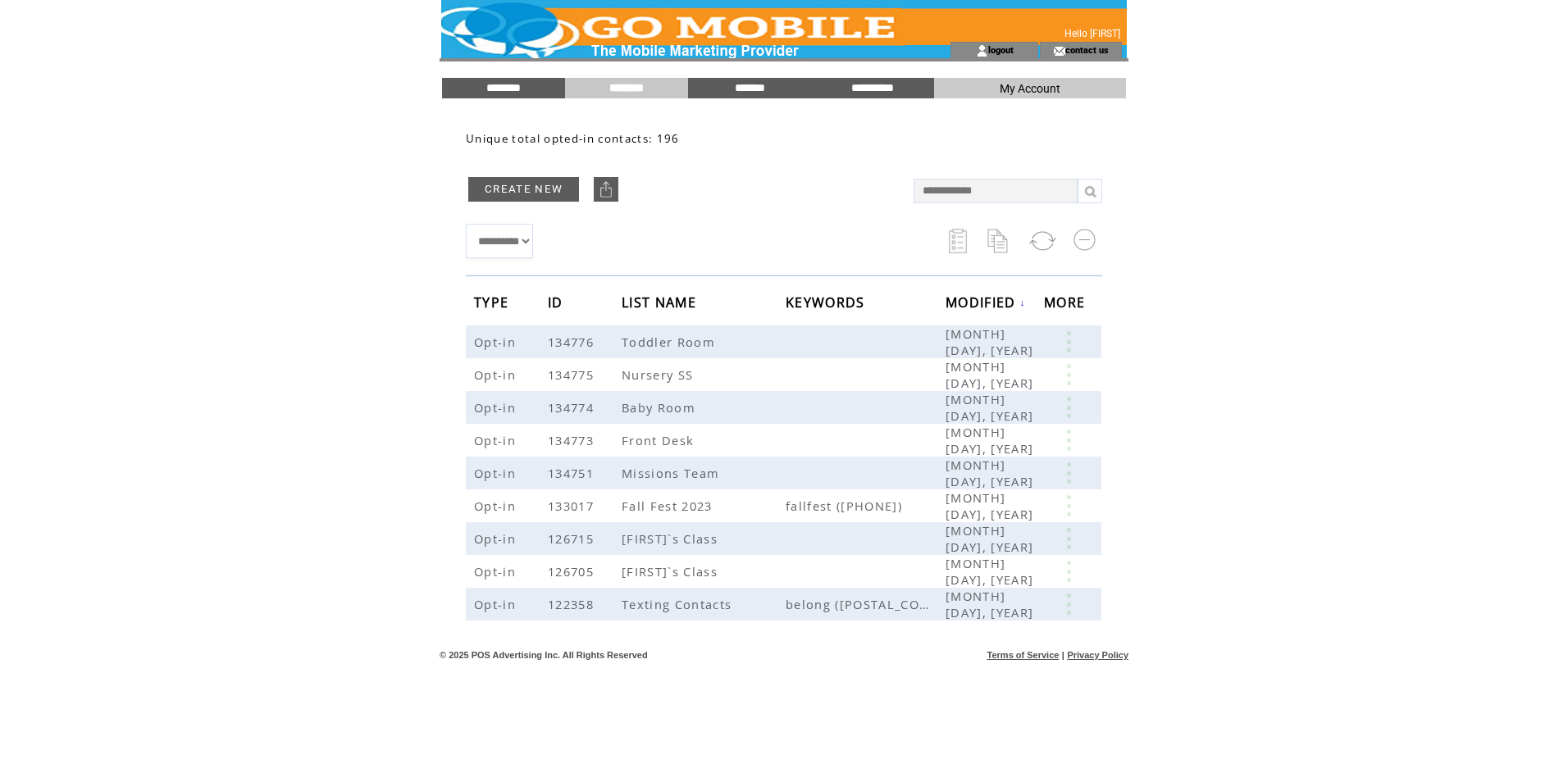 click at bounding box center (996, 191) 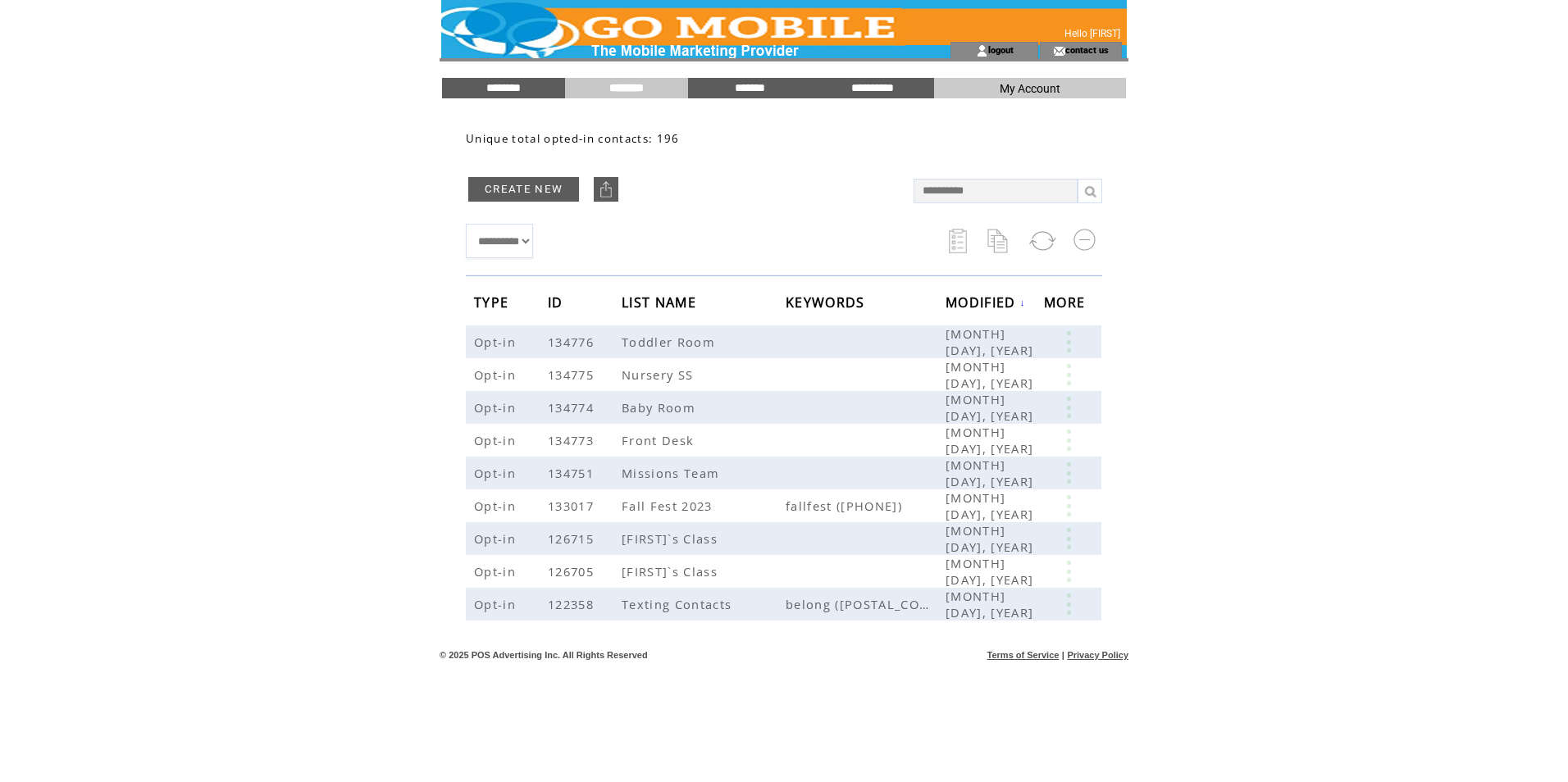 type on "**********" 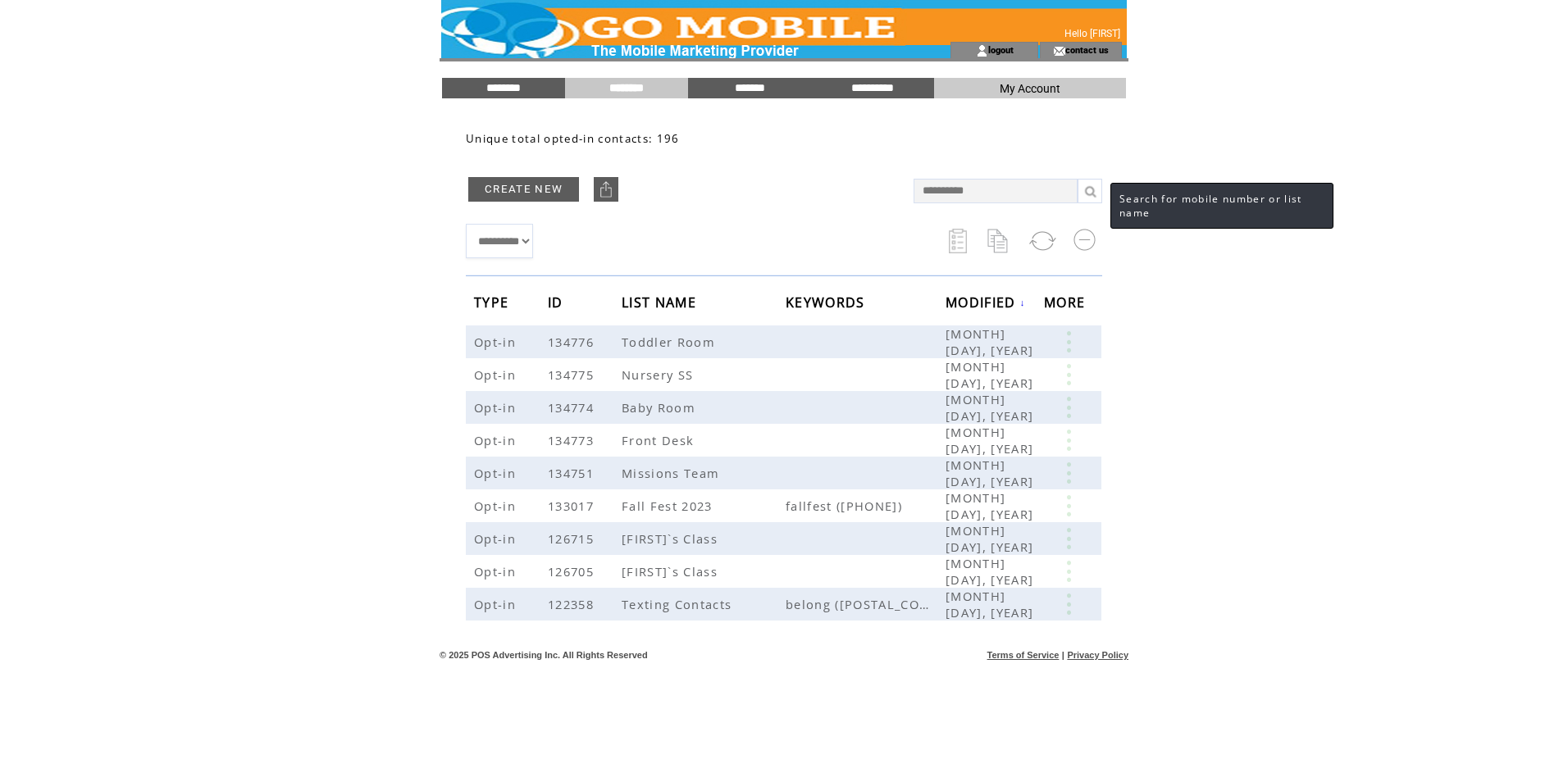 click at bounding box center (1090, 191) 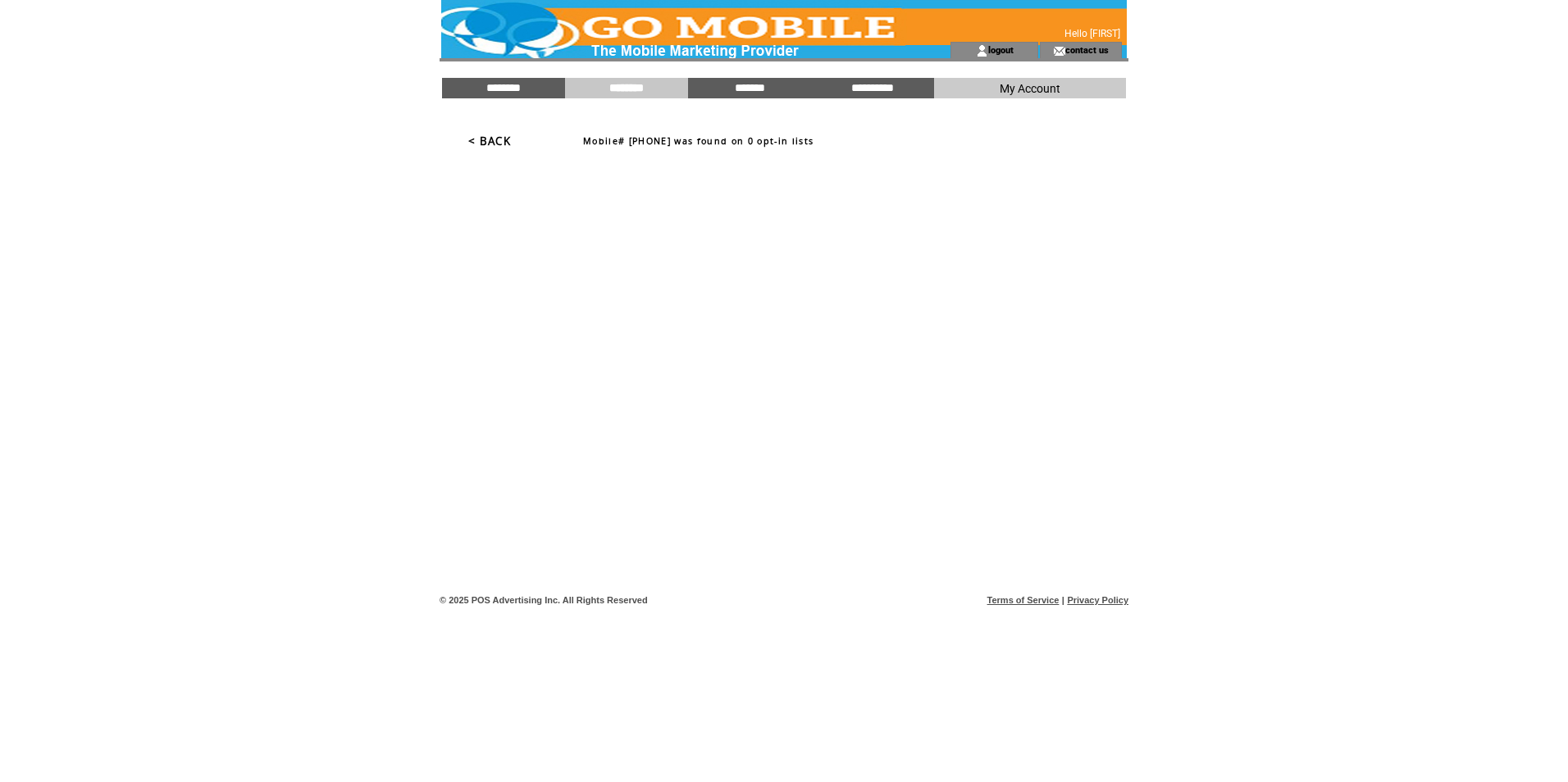 click on "********" at bounding box center [627, 88] 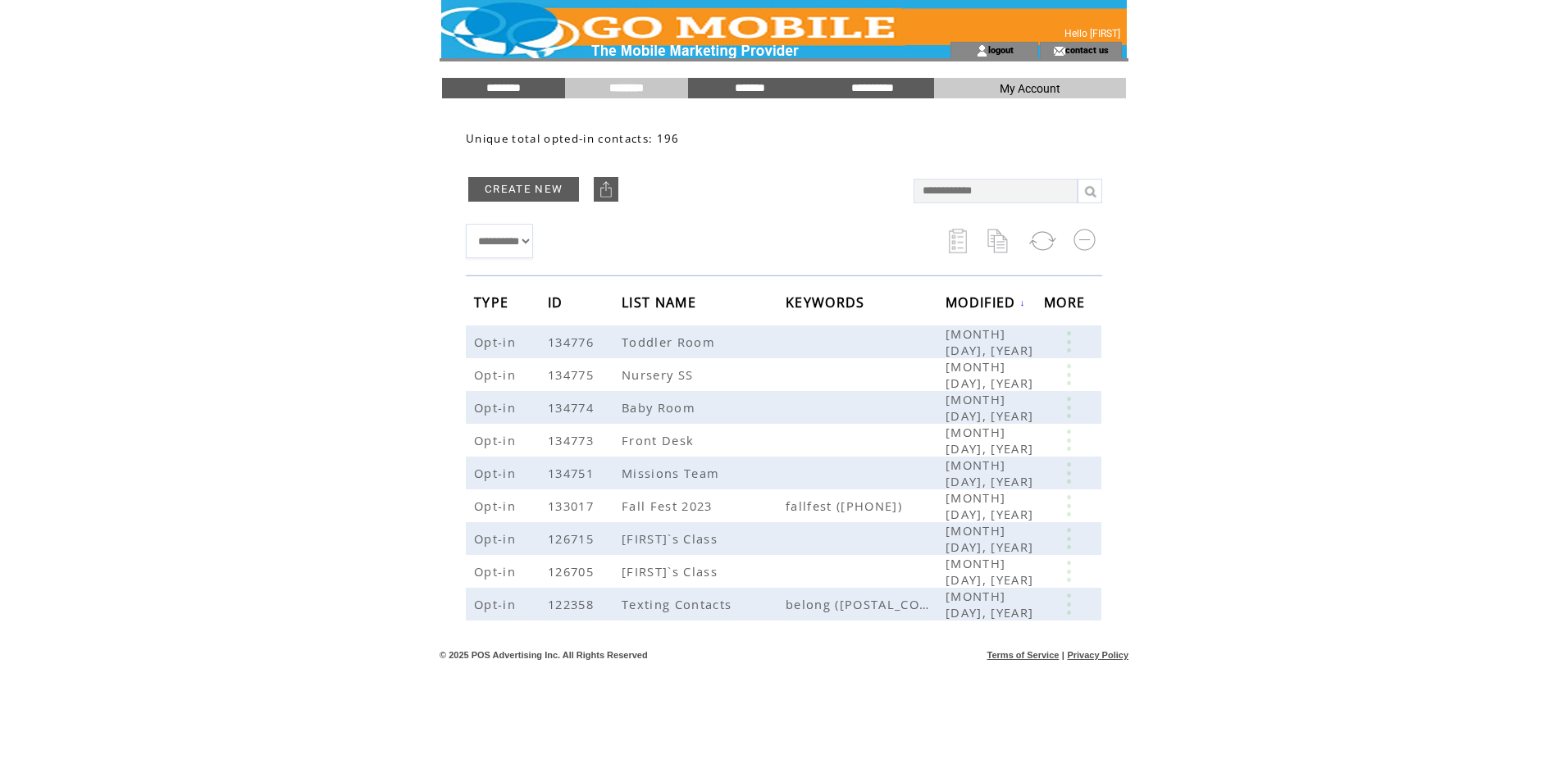 click at bounding box center (996, 191) 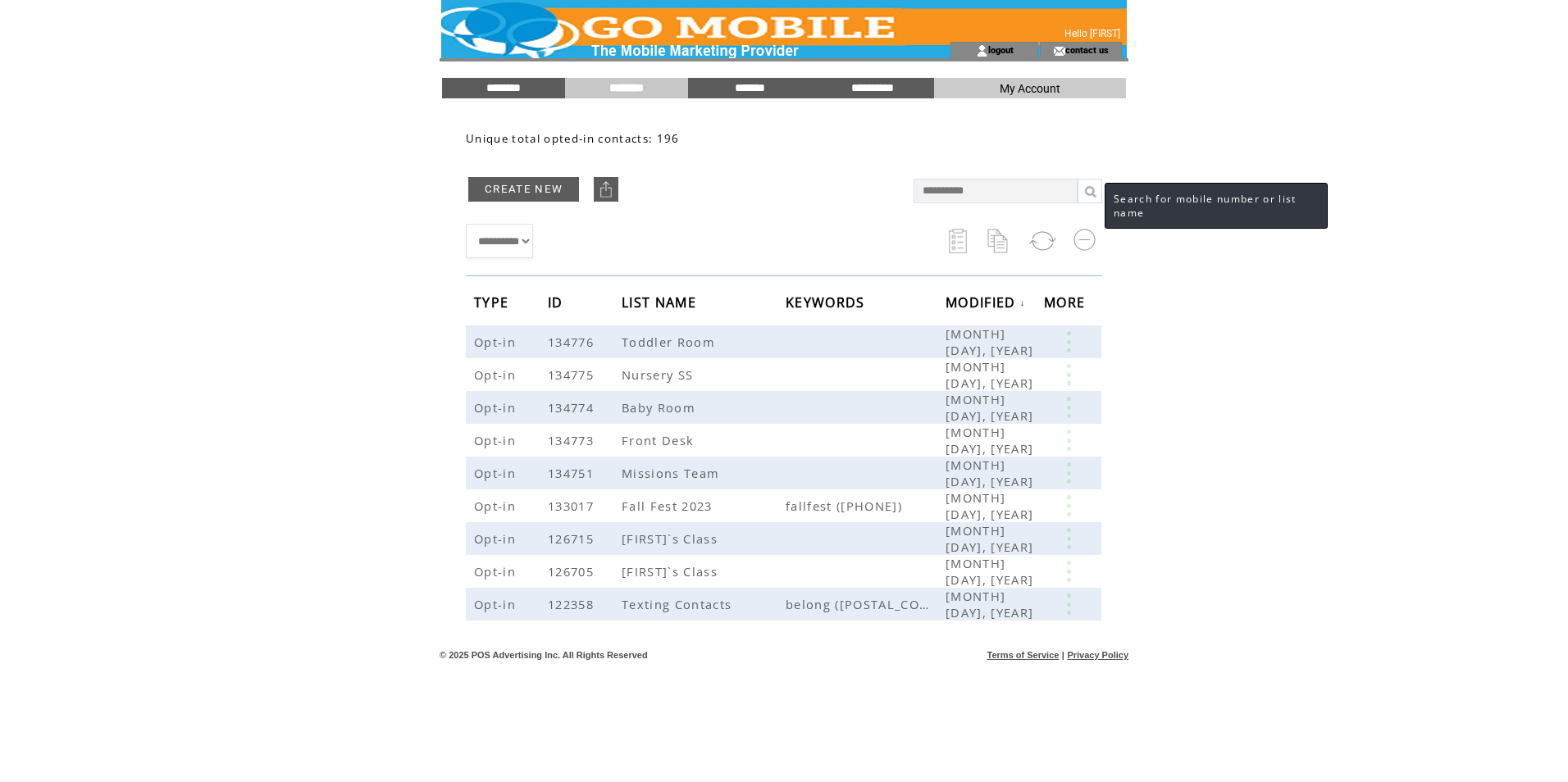 type on "**********" 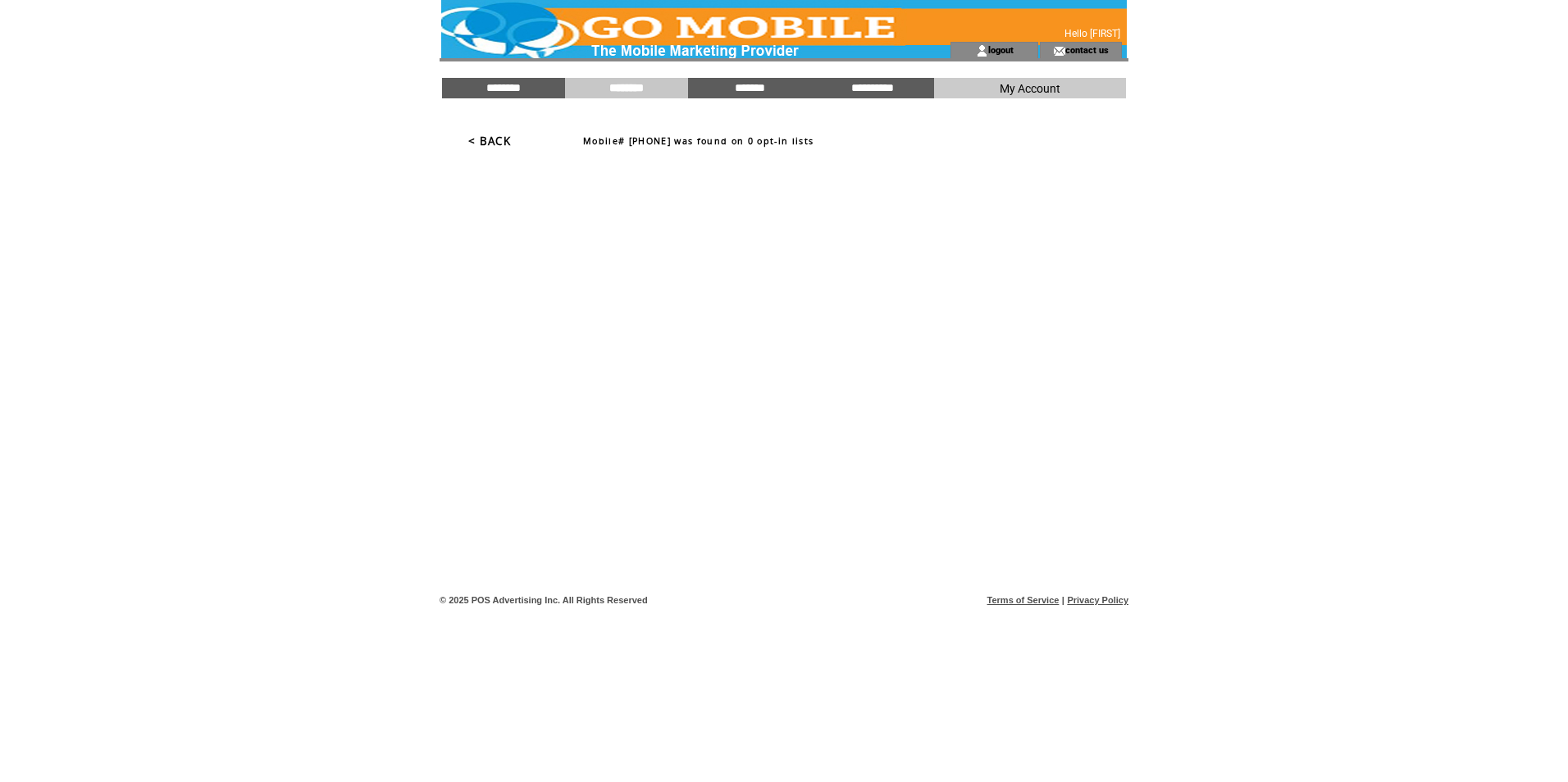 click on "********" at bounding box center [627, 88] 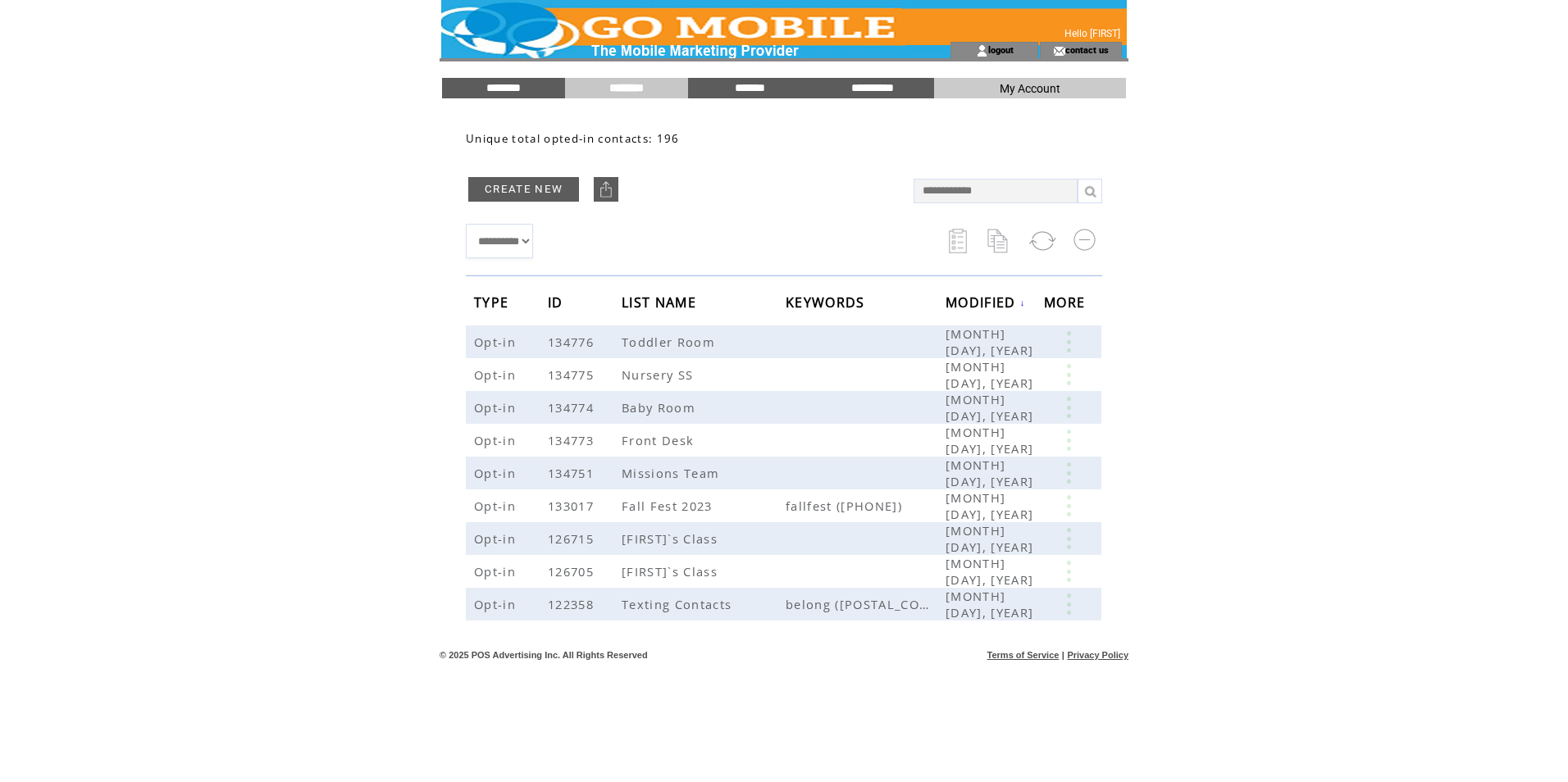 click at bounding box center [996, 191] 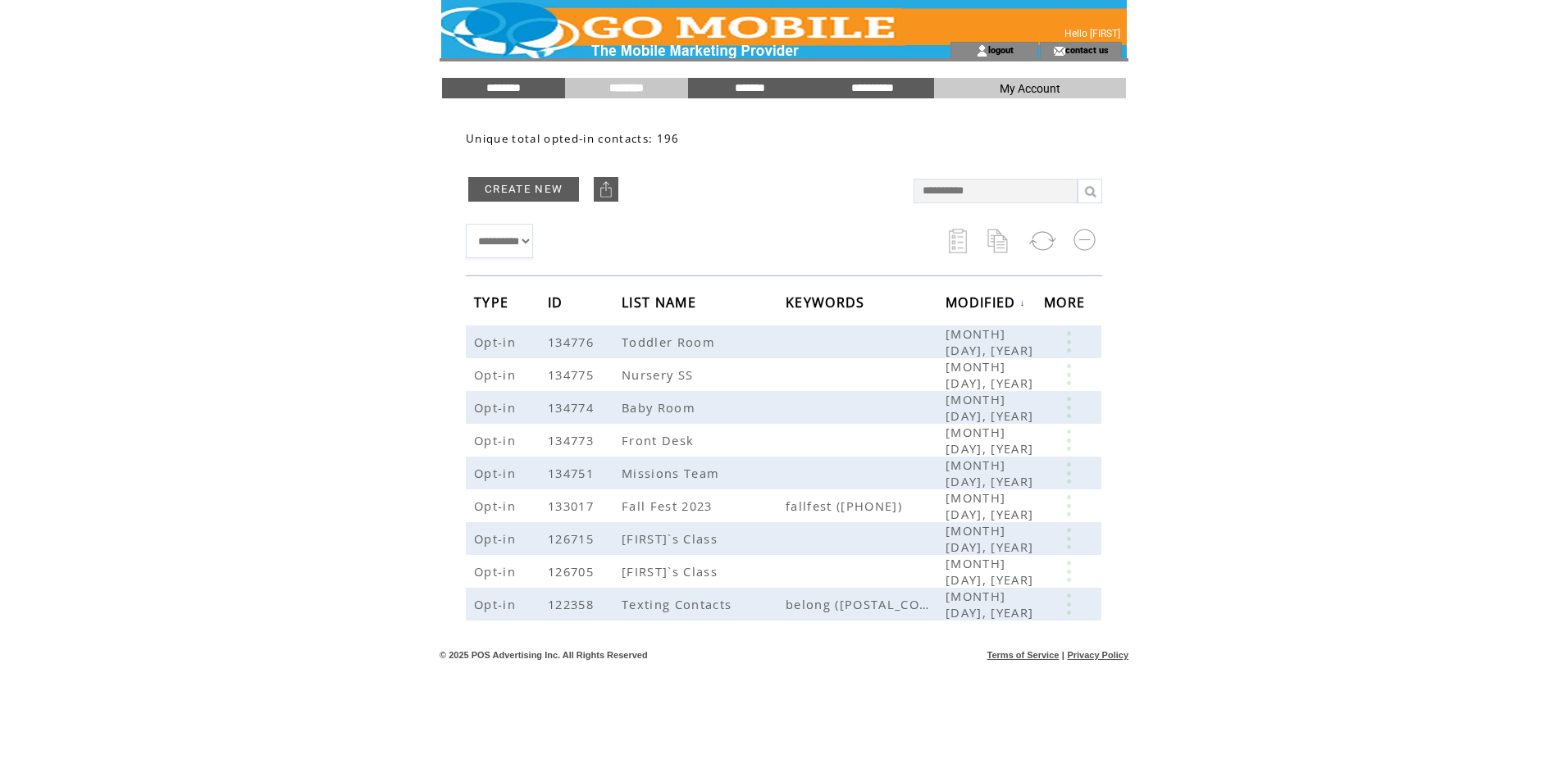 type on "**********" 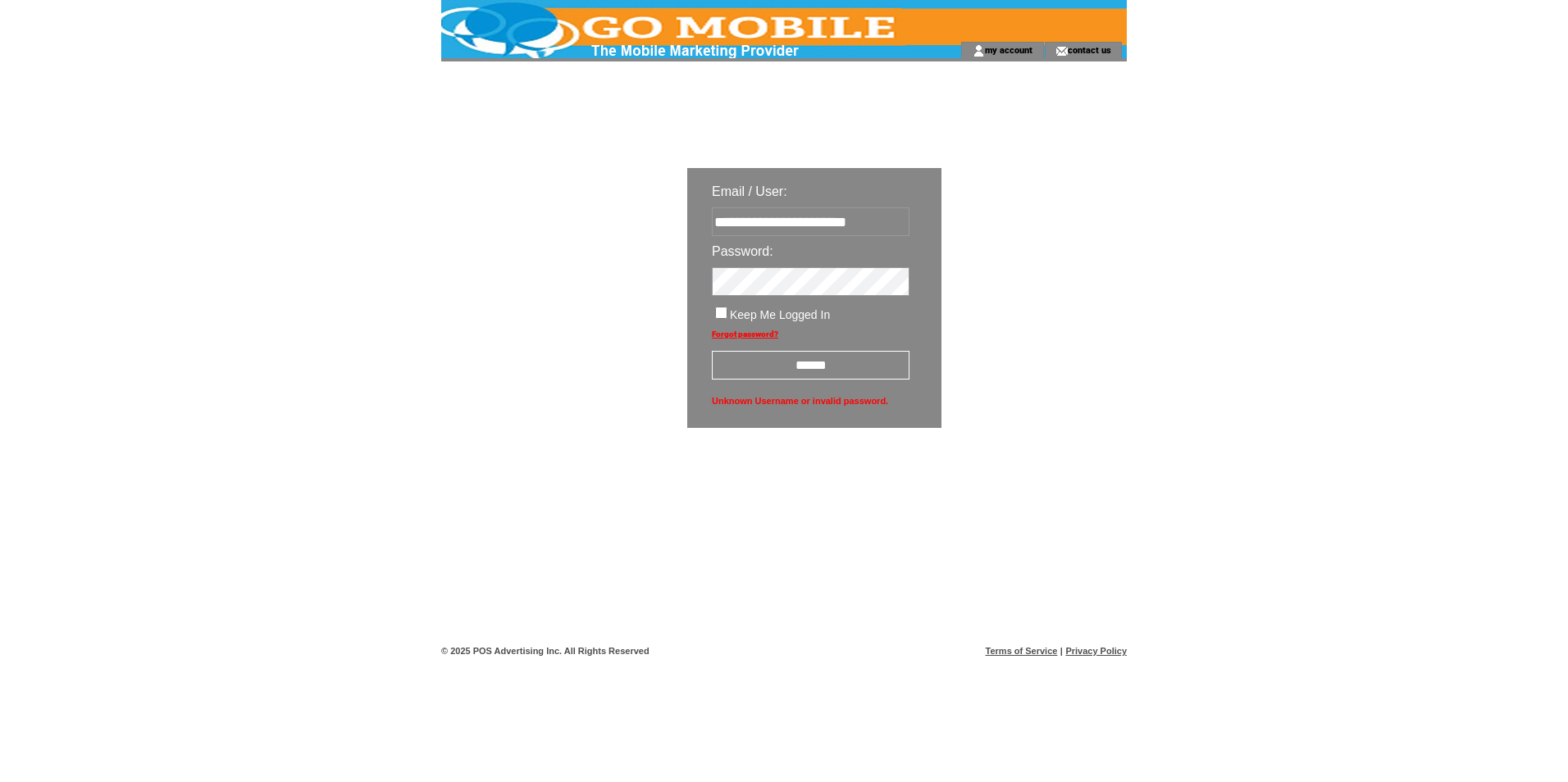 scroll, scrollTop: 0, scrollLeft: 0, axis: both 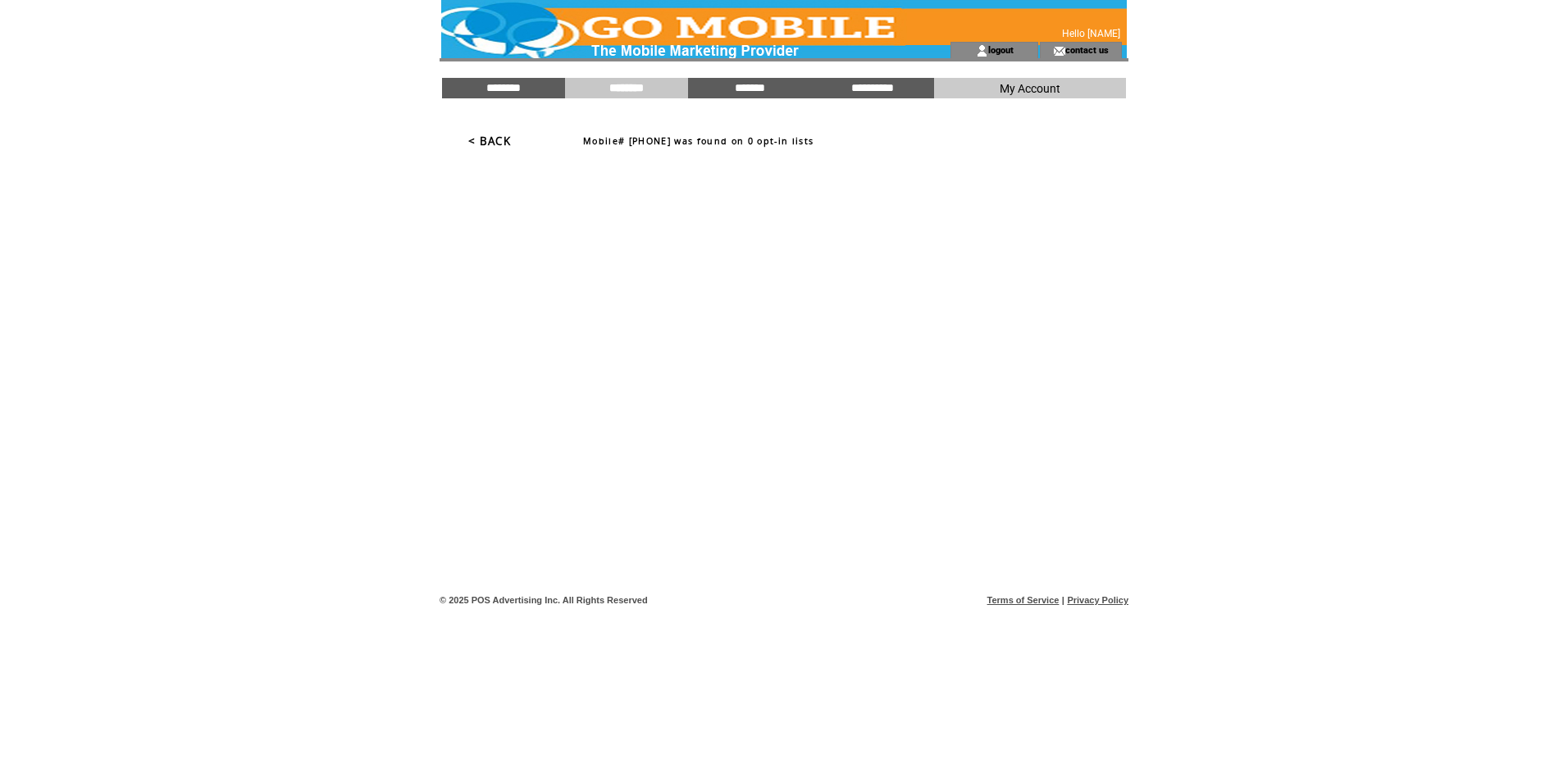 click on "< BACK" at bounding box center (490, 141) 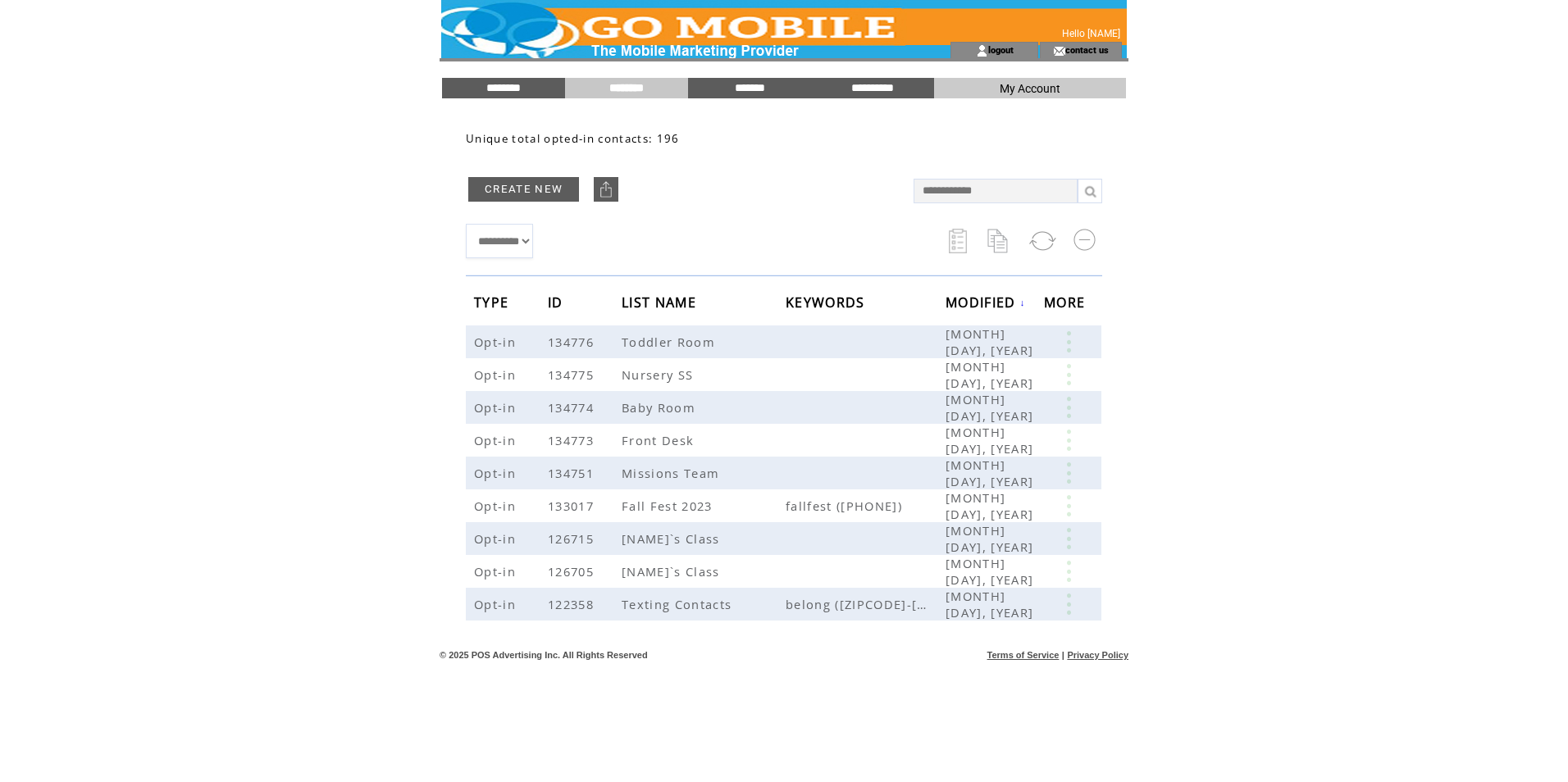 click at bounding box center (666, 20) 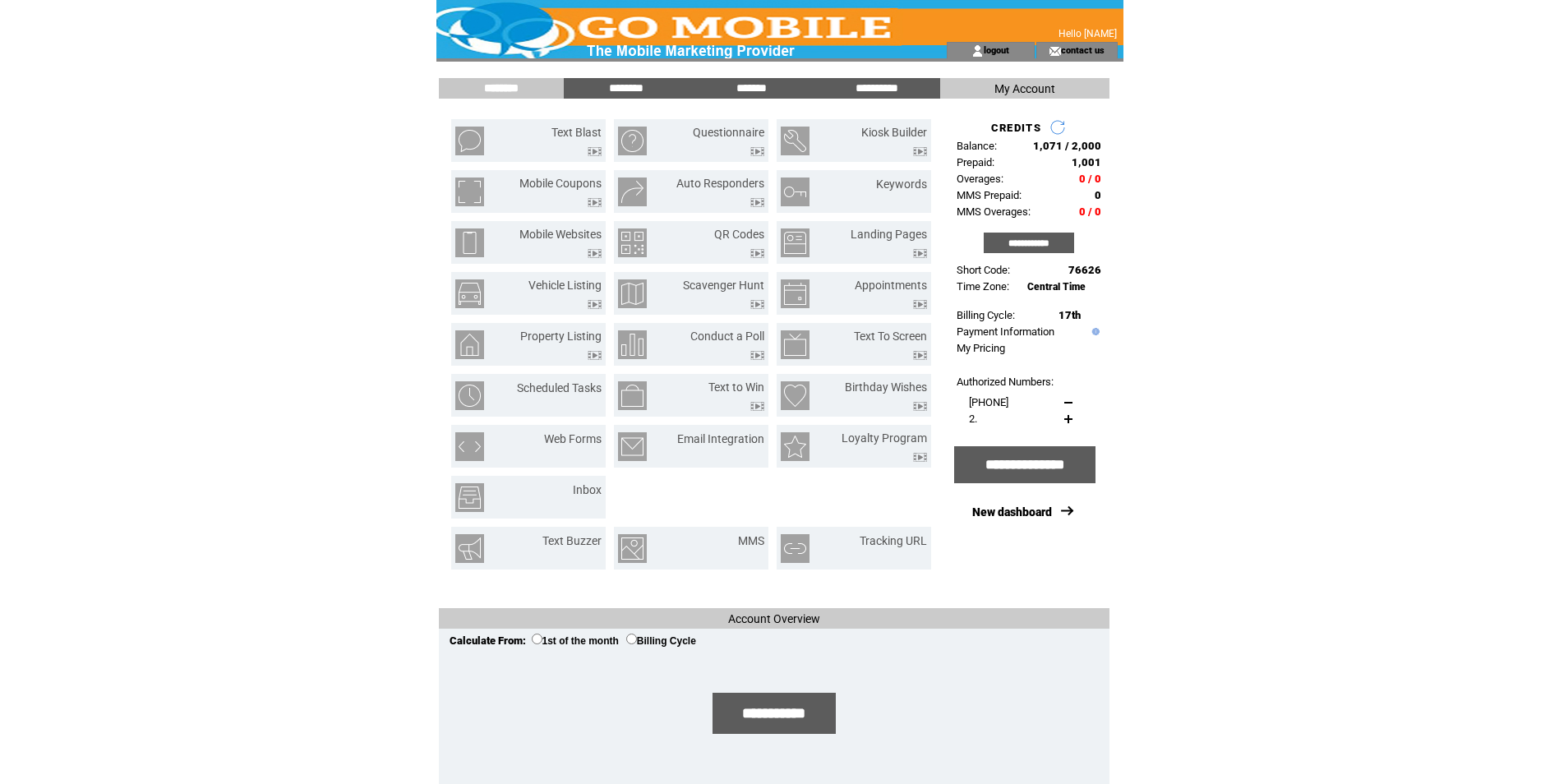 scroll, scrollTop: 0, scrollLeft: 0, axis: both 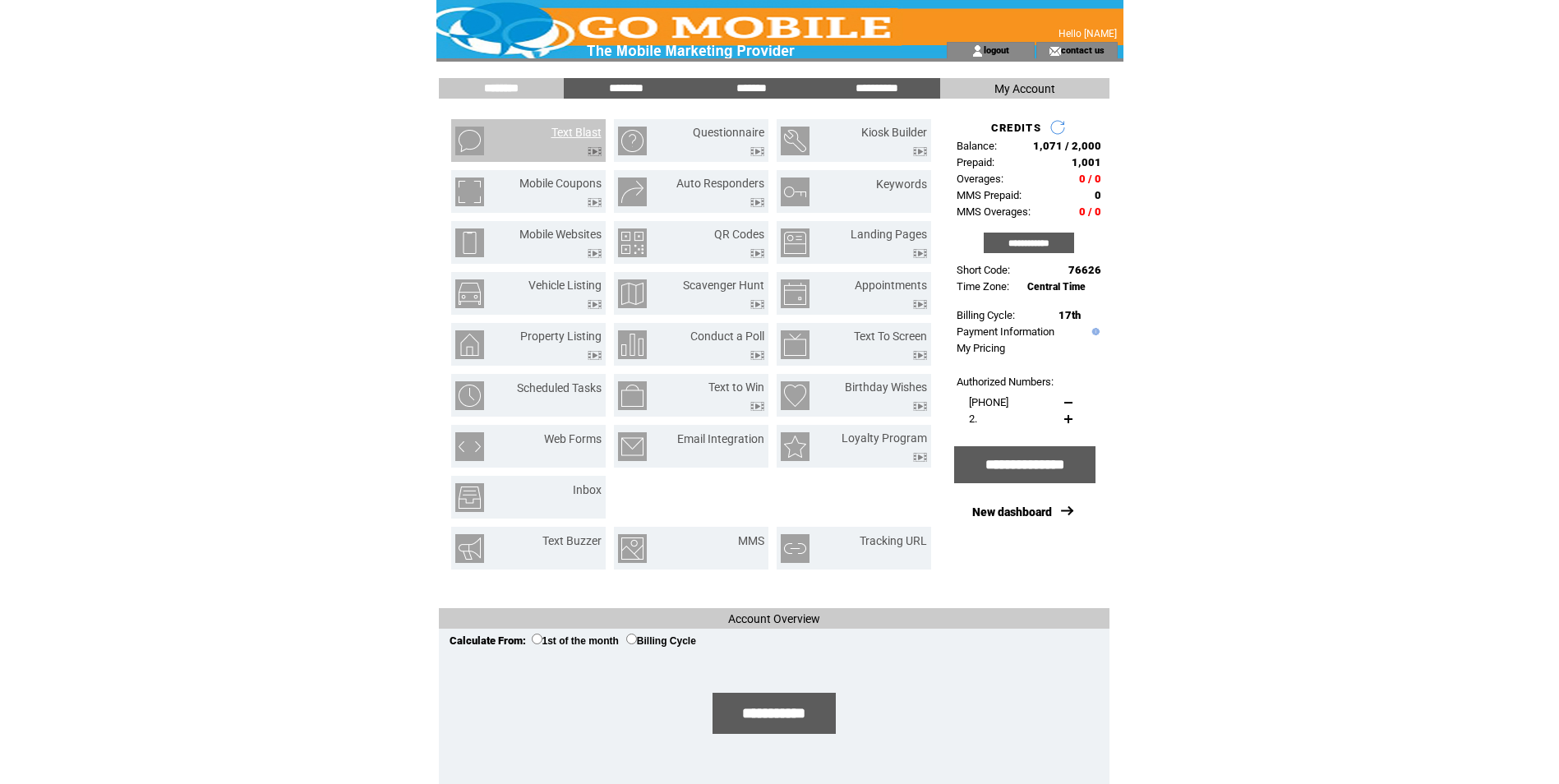 click on "Text Blast" at bounding box center (576, 132) 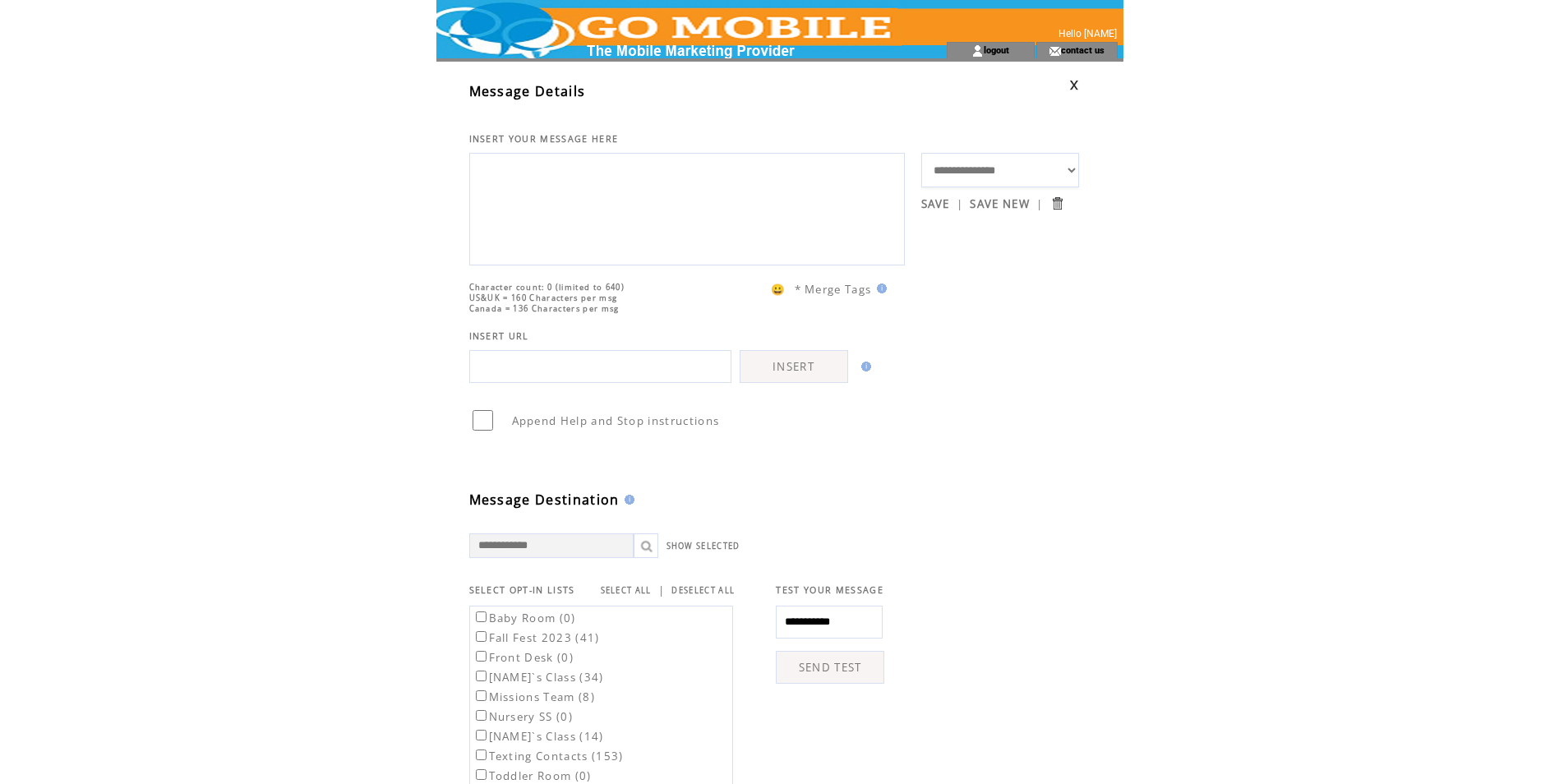 scroll, scrollTop: 0, scrollLeft: 0, axis: both 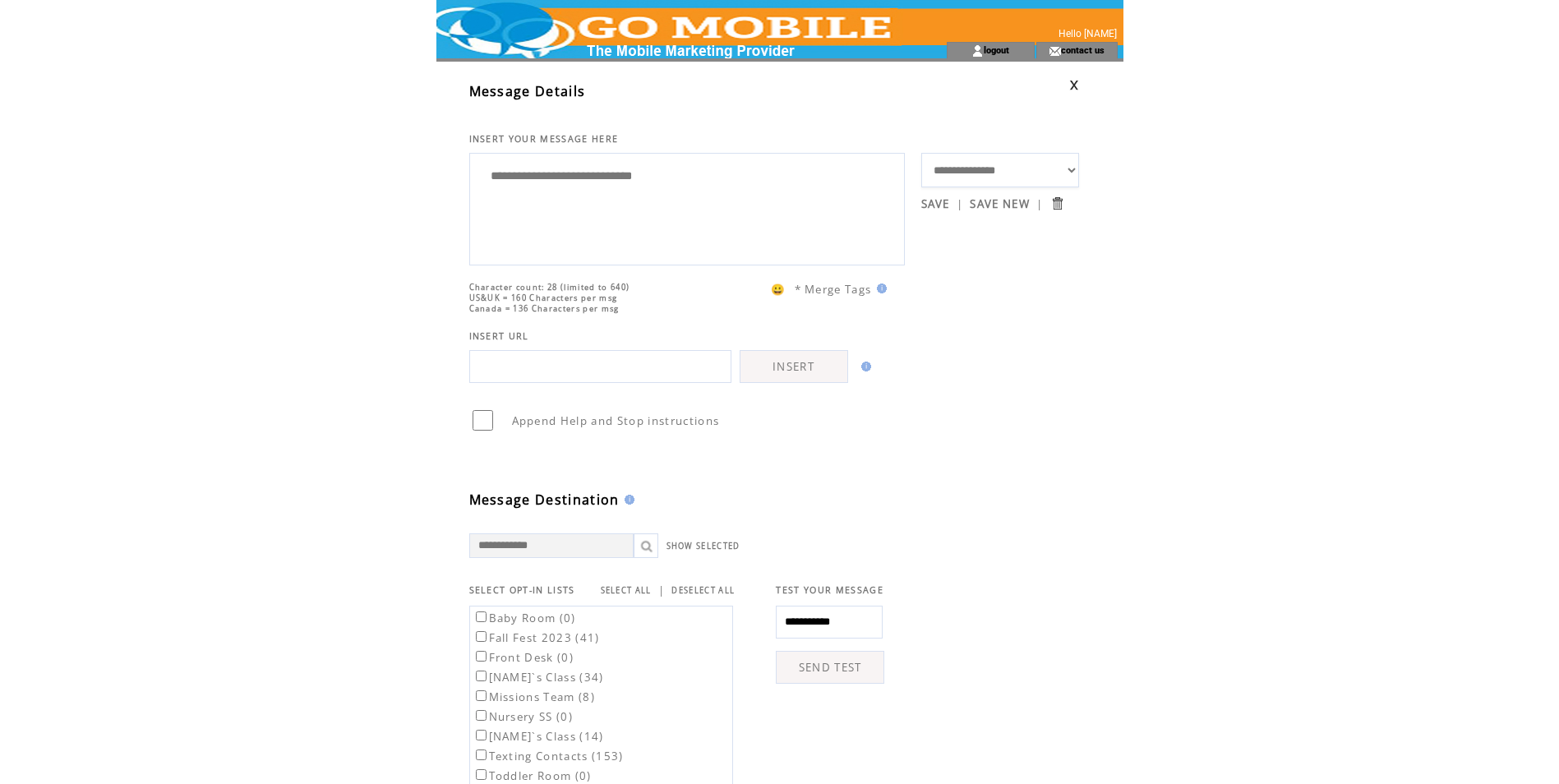 drag, startPoint x: 745, startPoint y: 182, endPoint x: 709, endPoint y: 183, distance: 36.013886 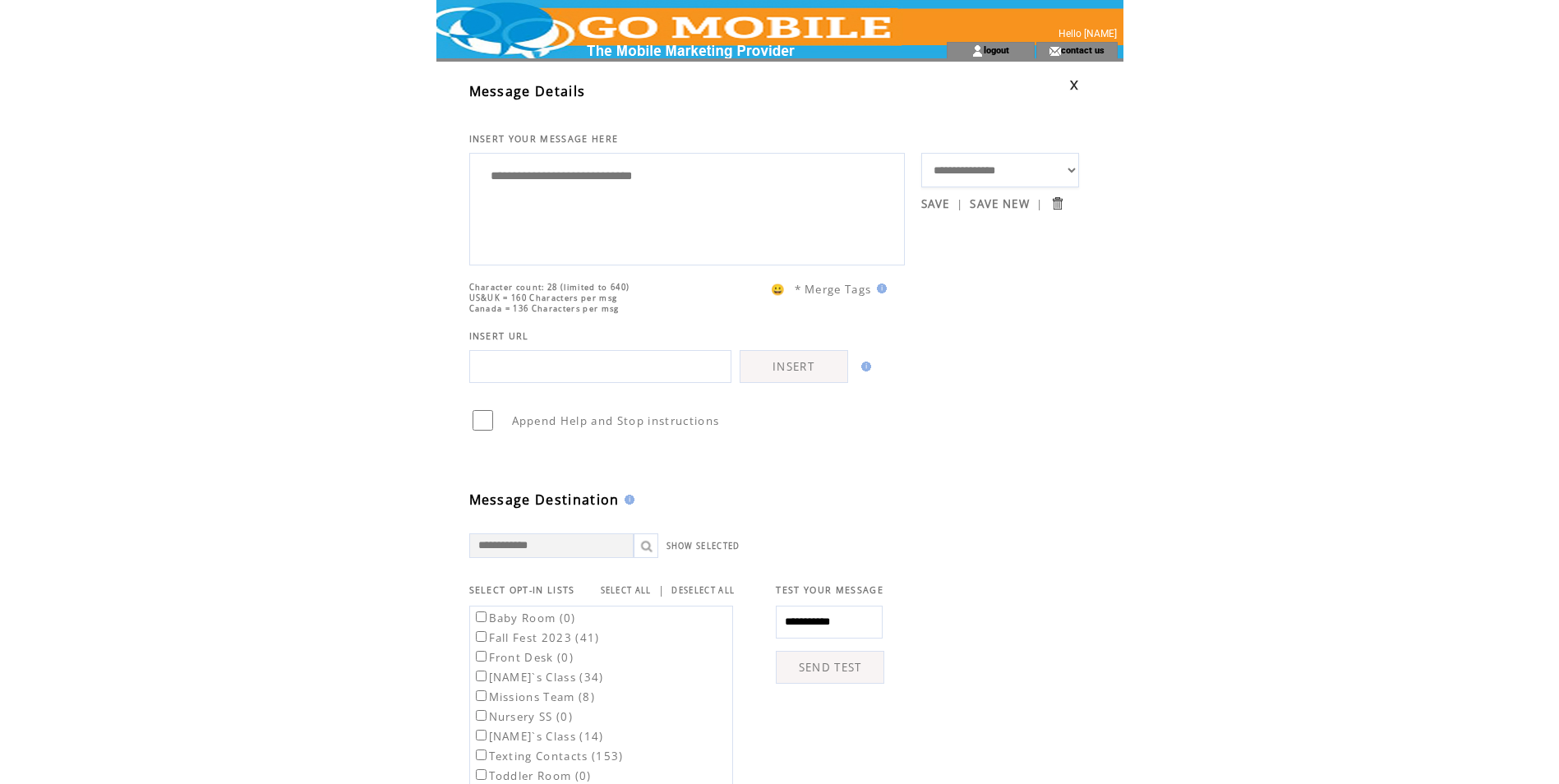 click on "**********" at bounding box center [687, 207] 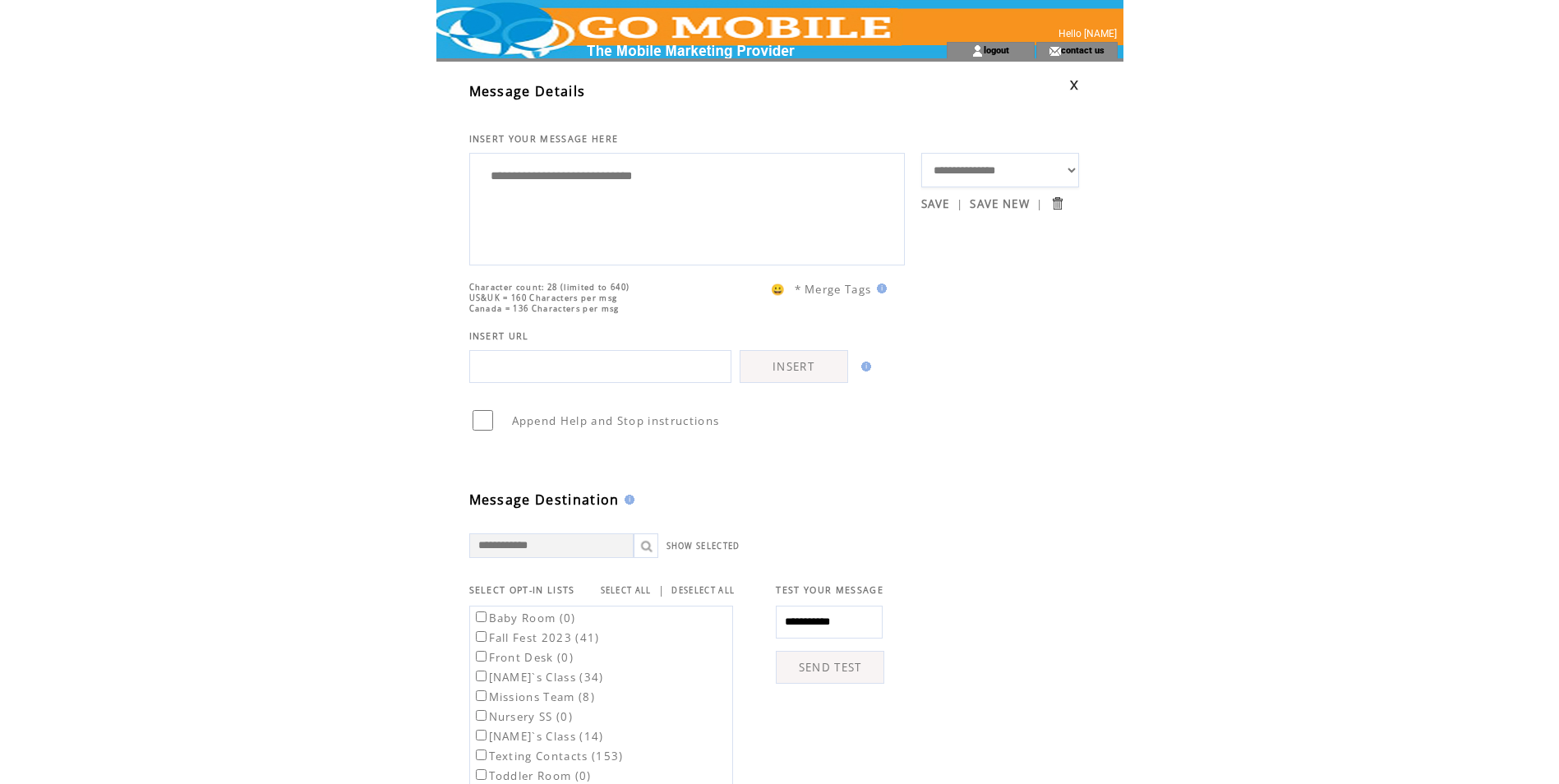 click on "**********" at bounding box center [687, 207] 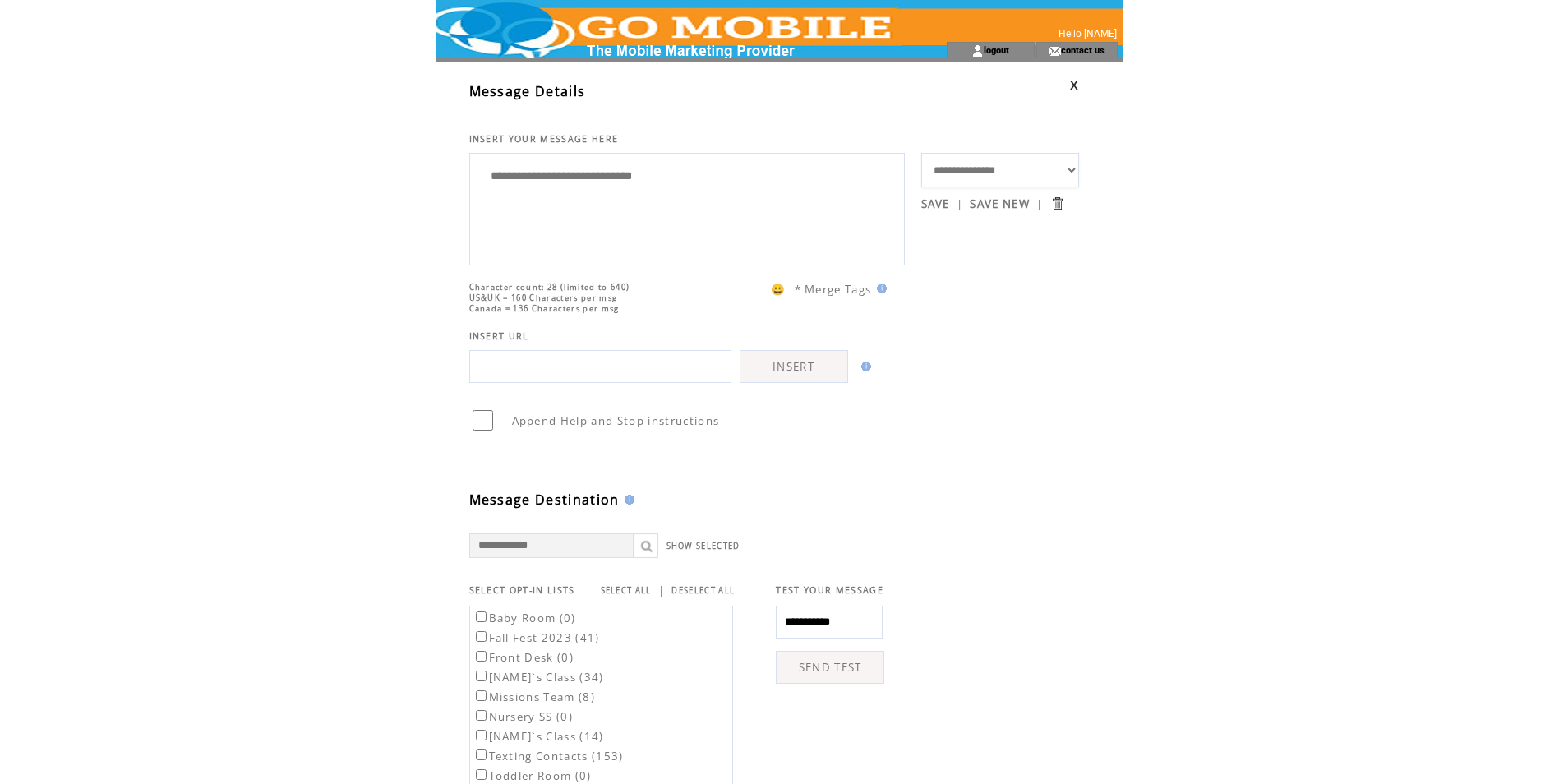 click on "**********" at bounding box center (687, 207) 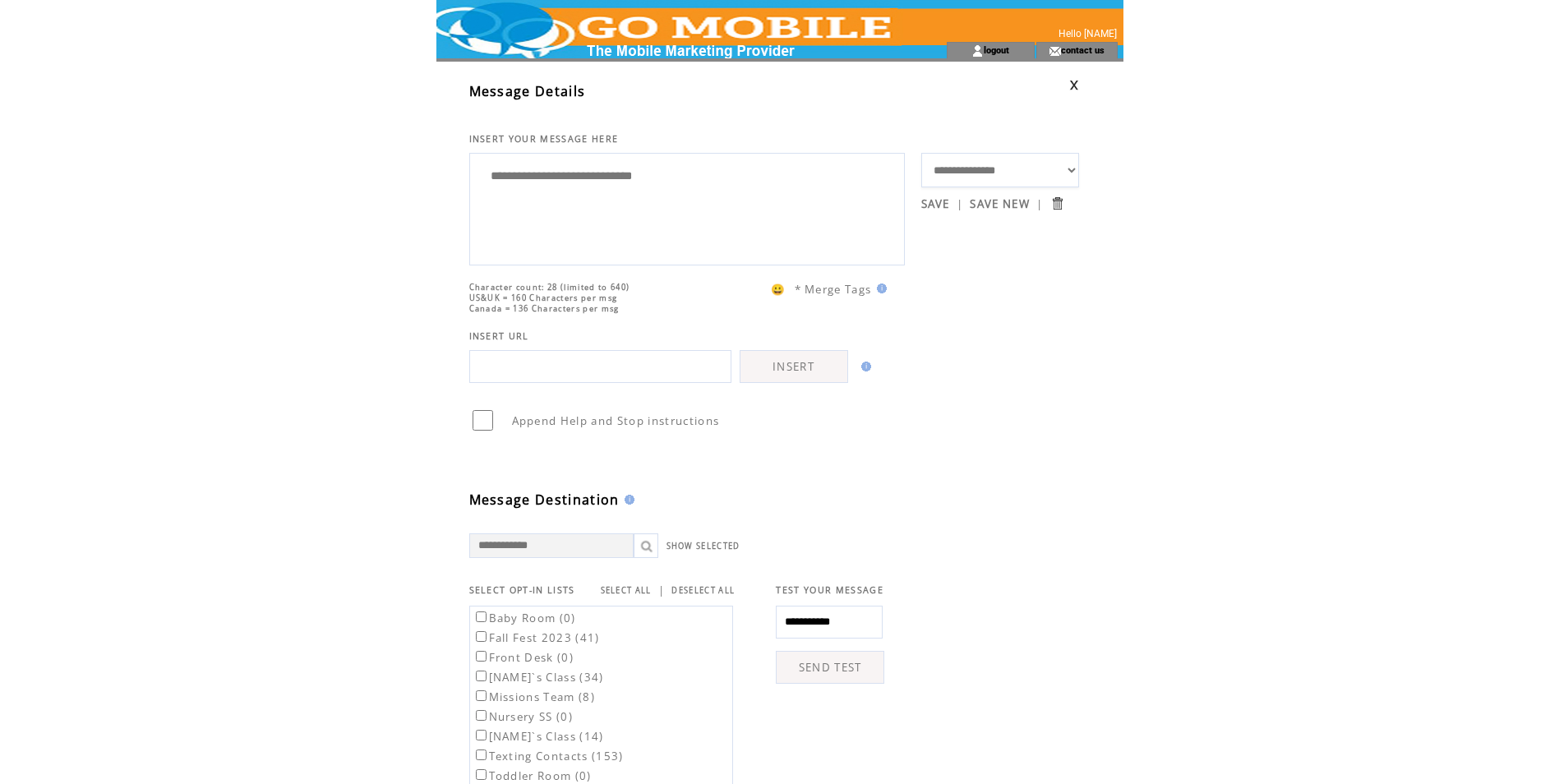 click on "**********" at bounding box center [687, 207] 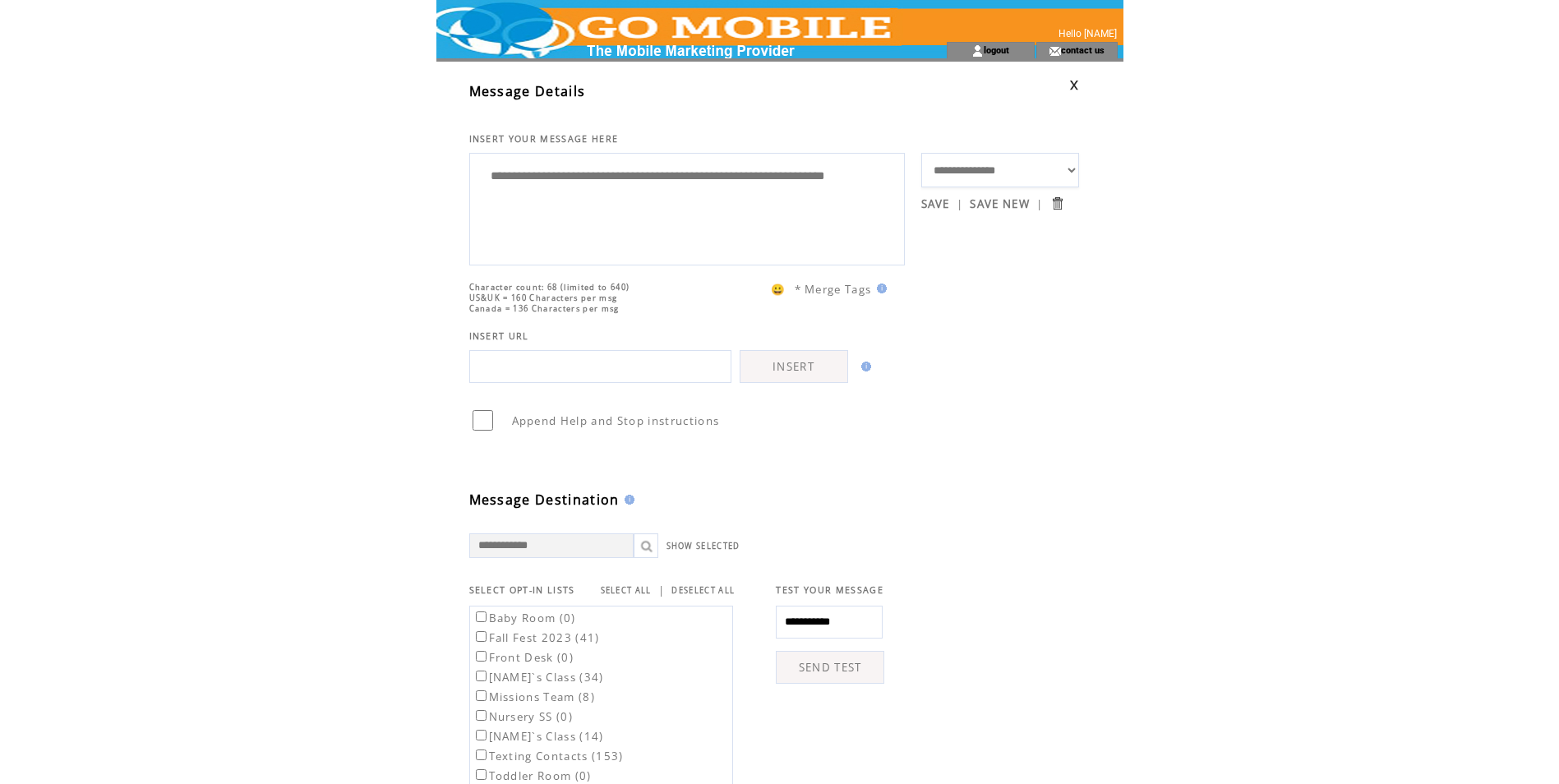 drag, startPoint x: 871, startPoint y: 180, endPoint x: 795, endPoint y: 183, distance: 76.05919 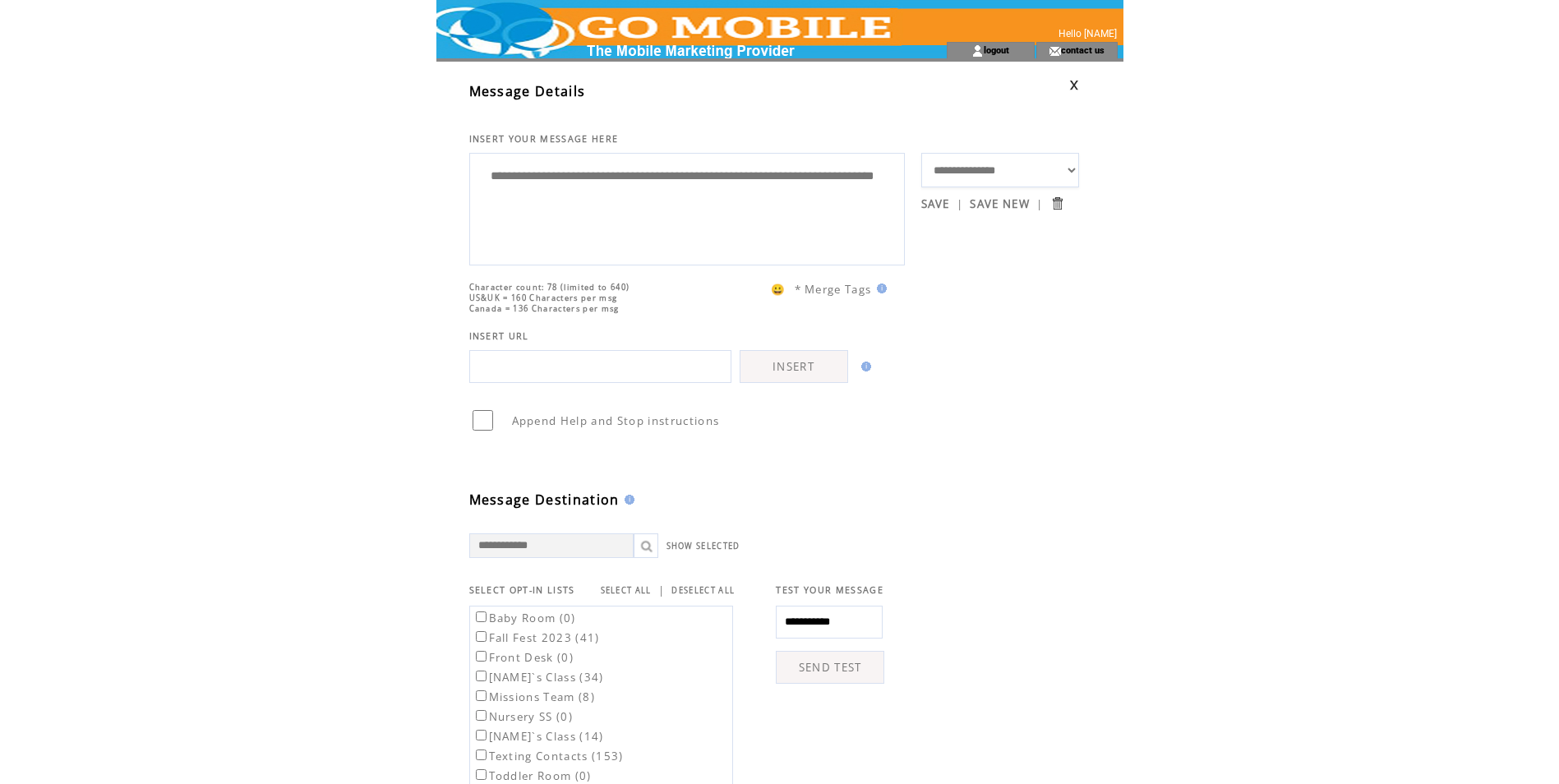 drag, startPoint x: 632, startPoint y: 192, endPoint x: 523, endPoint y: 201, distance: 109.37093 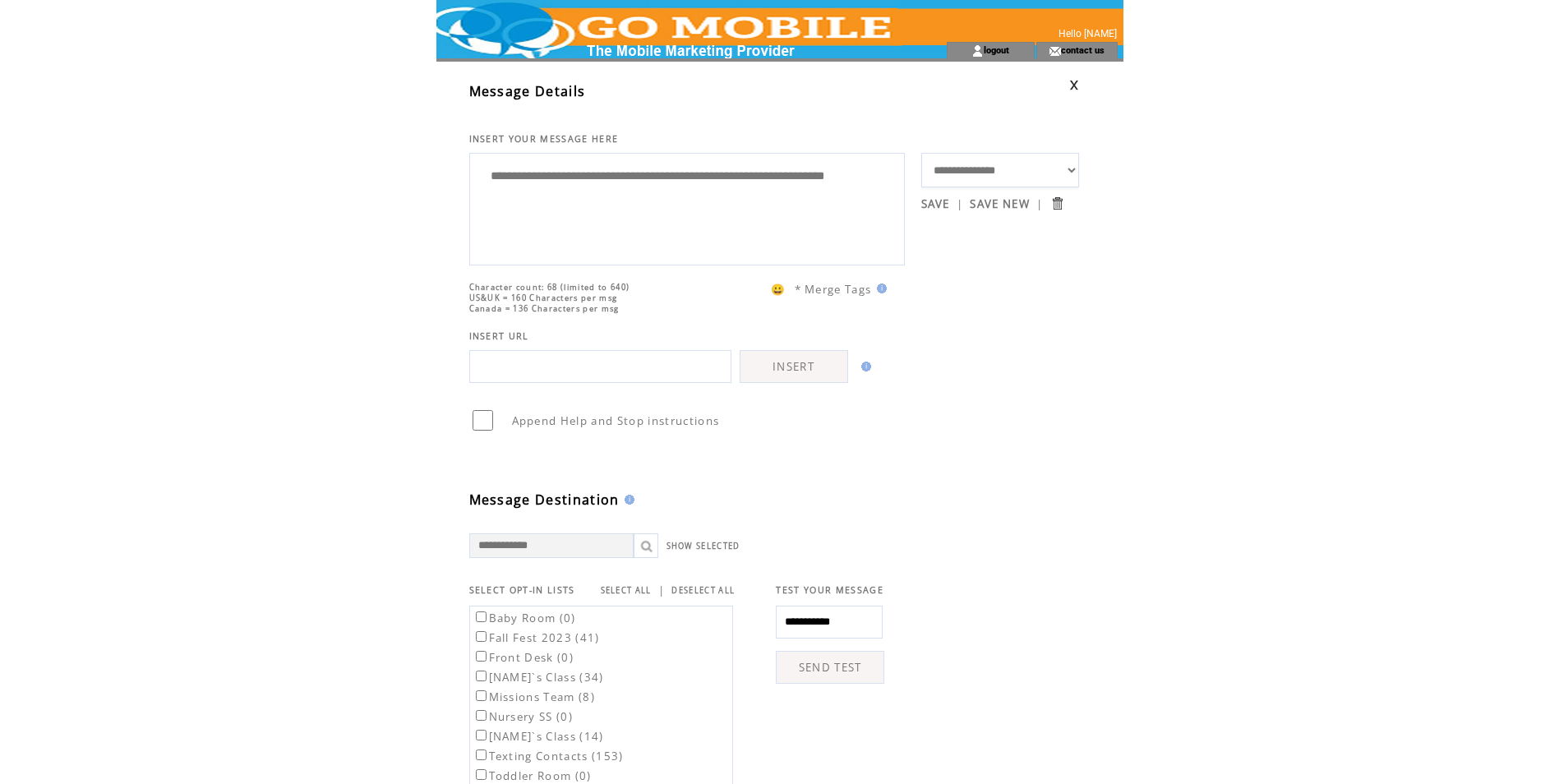 click on "**********" at bounding box center (687, 207) 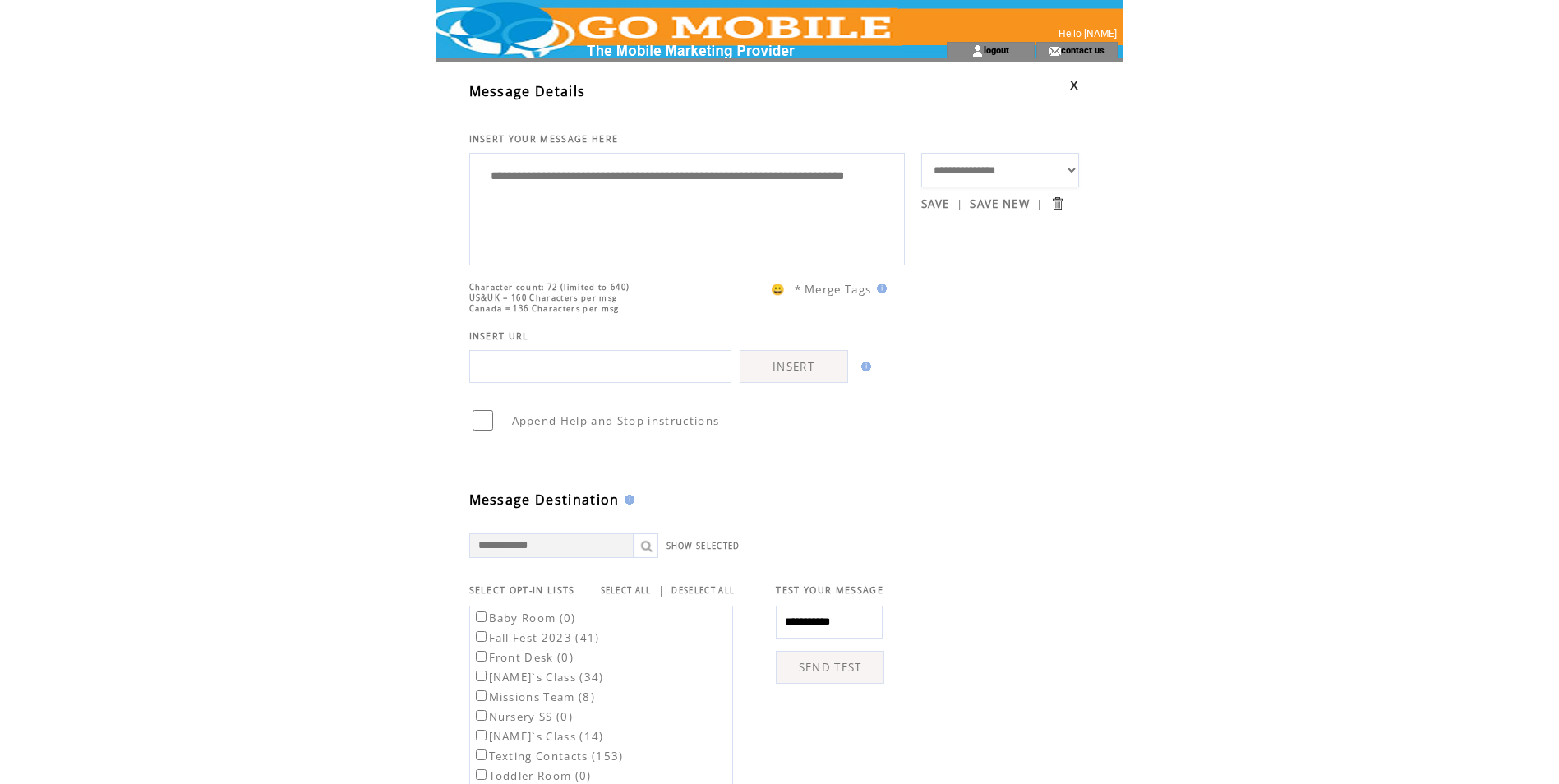 click on "**********" at bounding box center [687, 207] 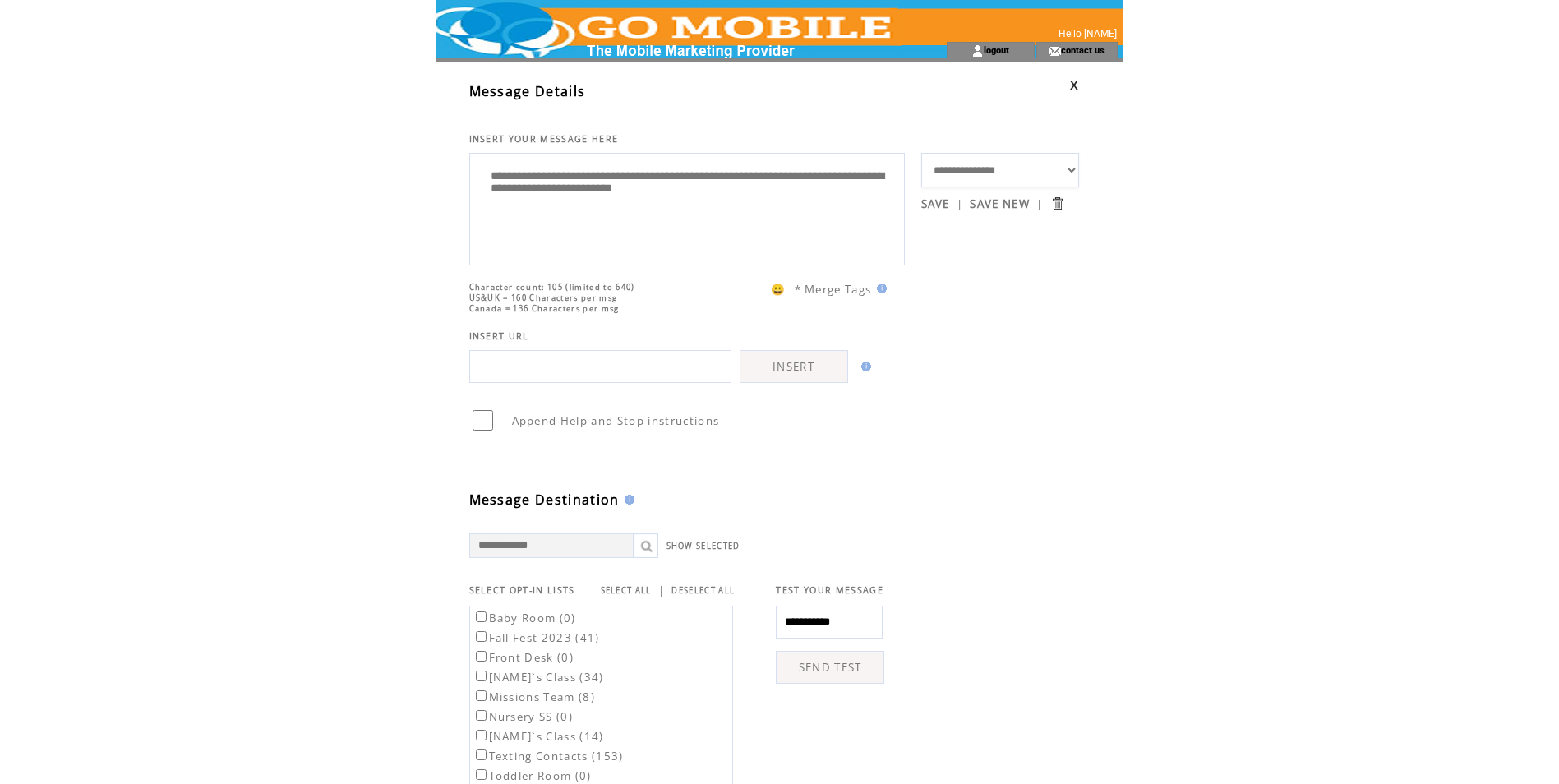 click on "**********" at bounding box center [687, 207] 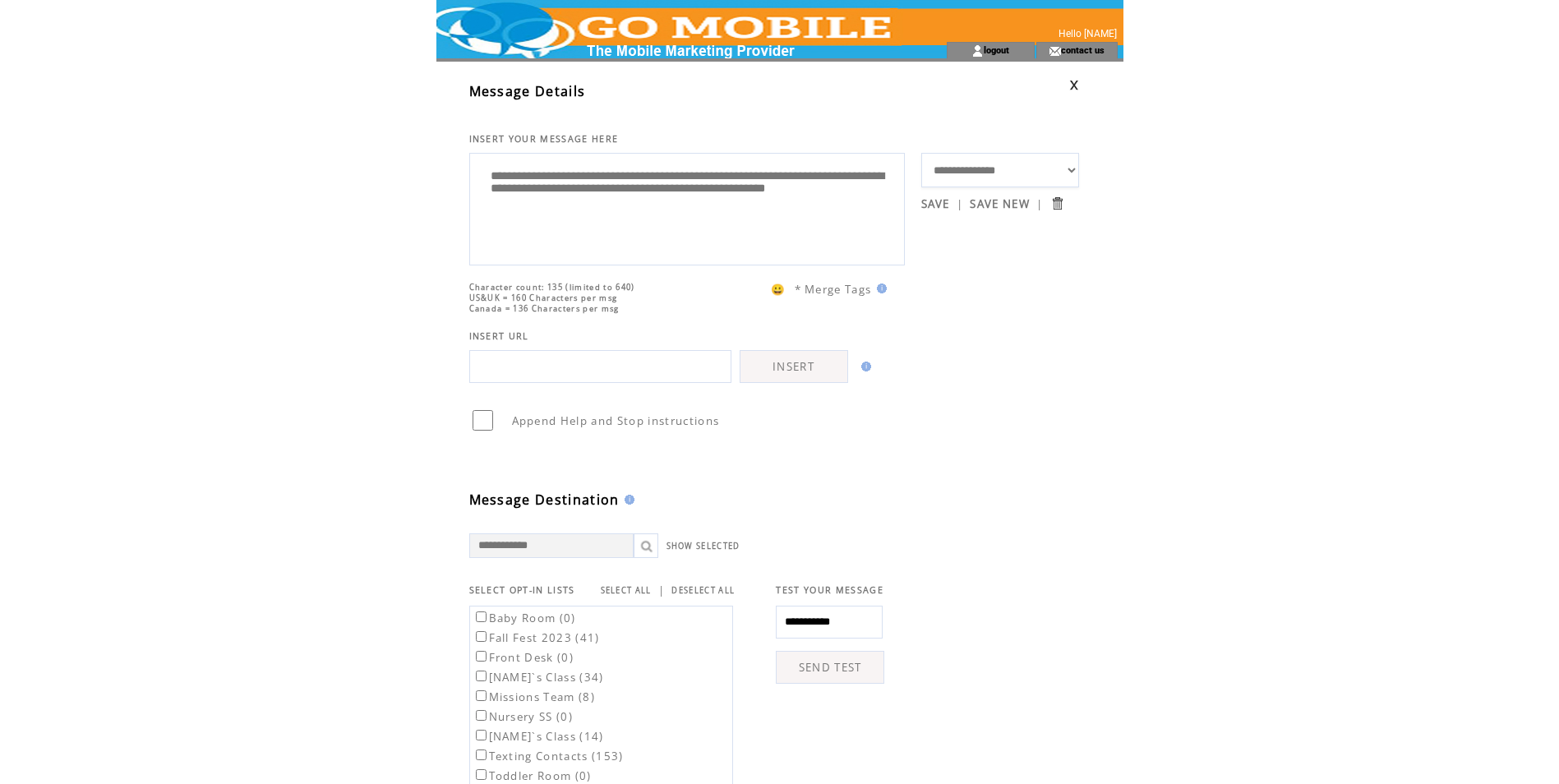 drag, startPoint x: 687, startPoint y: 214, endPoint x: 808, endPoint y: 212, distance: 121.01653 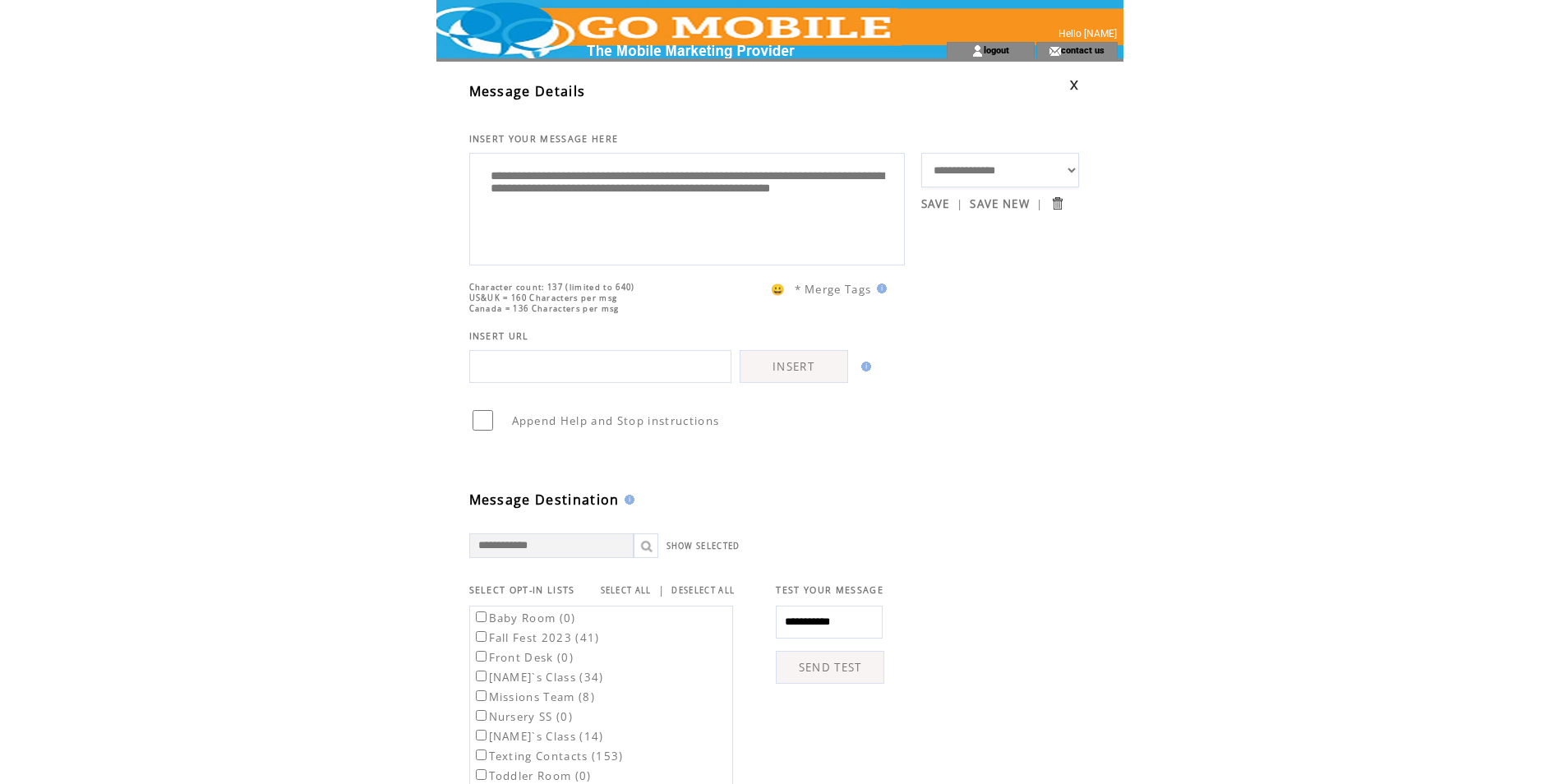 click on "**********" at bounding box center [687, 207] 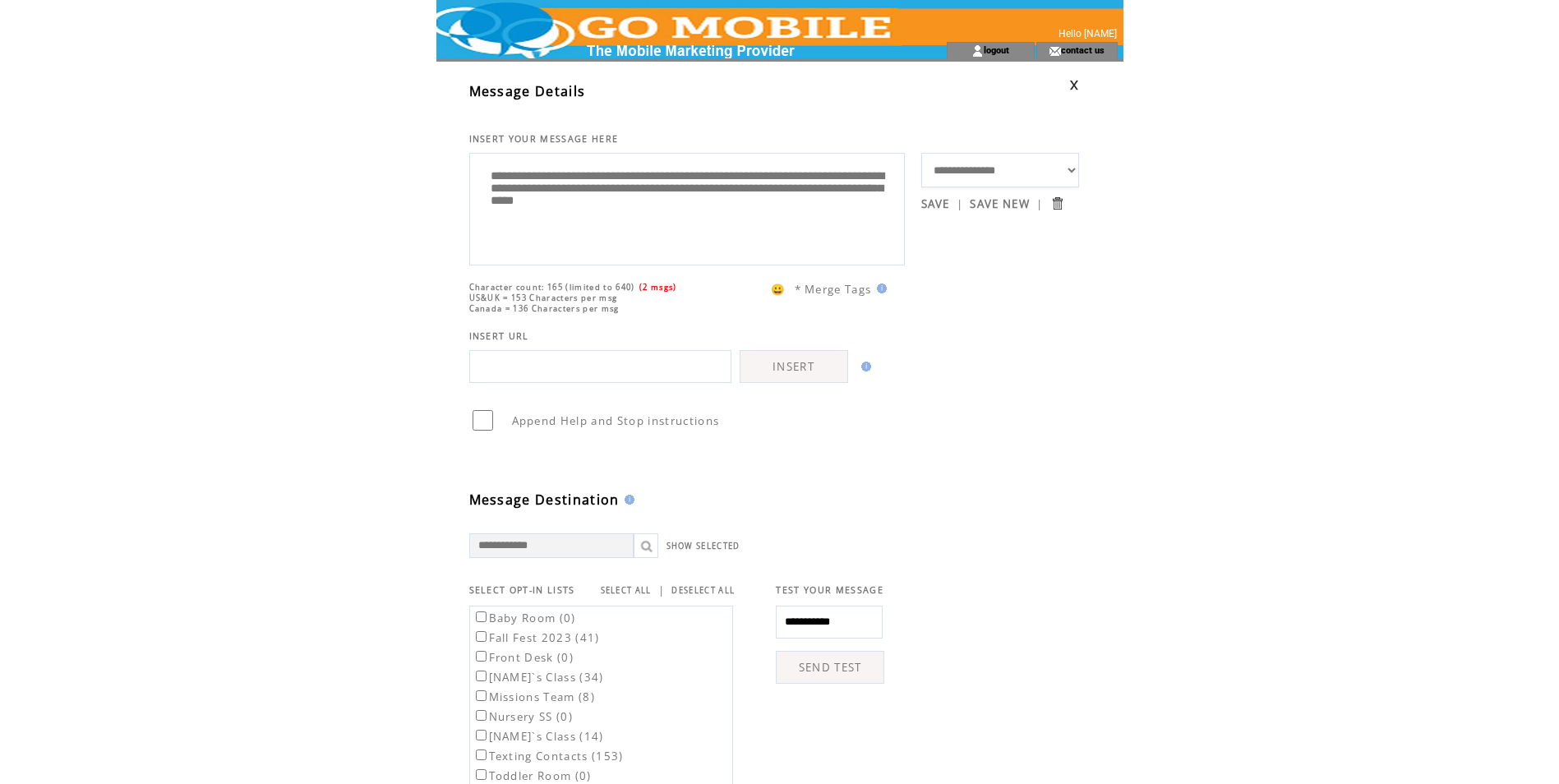 drag, startPoint x: 682, startPoint y: 182, endPoint x: 1078, endPoint y: 305, distance: 414.66251 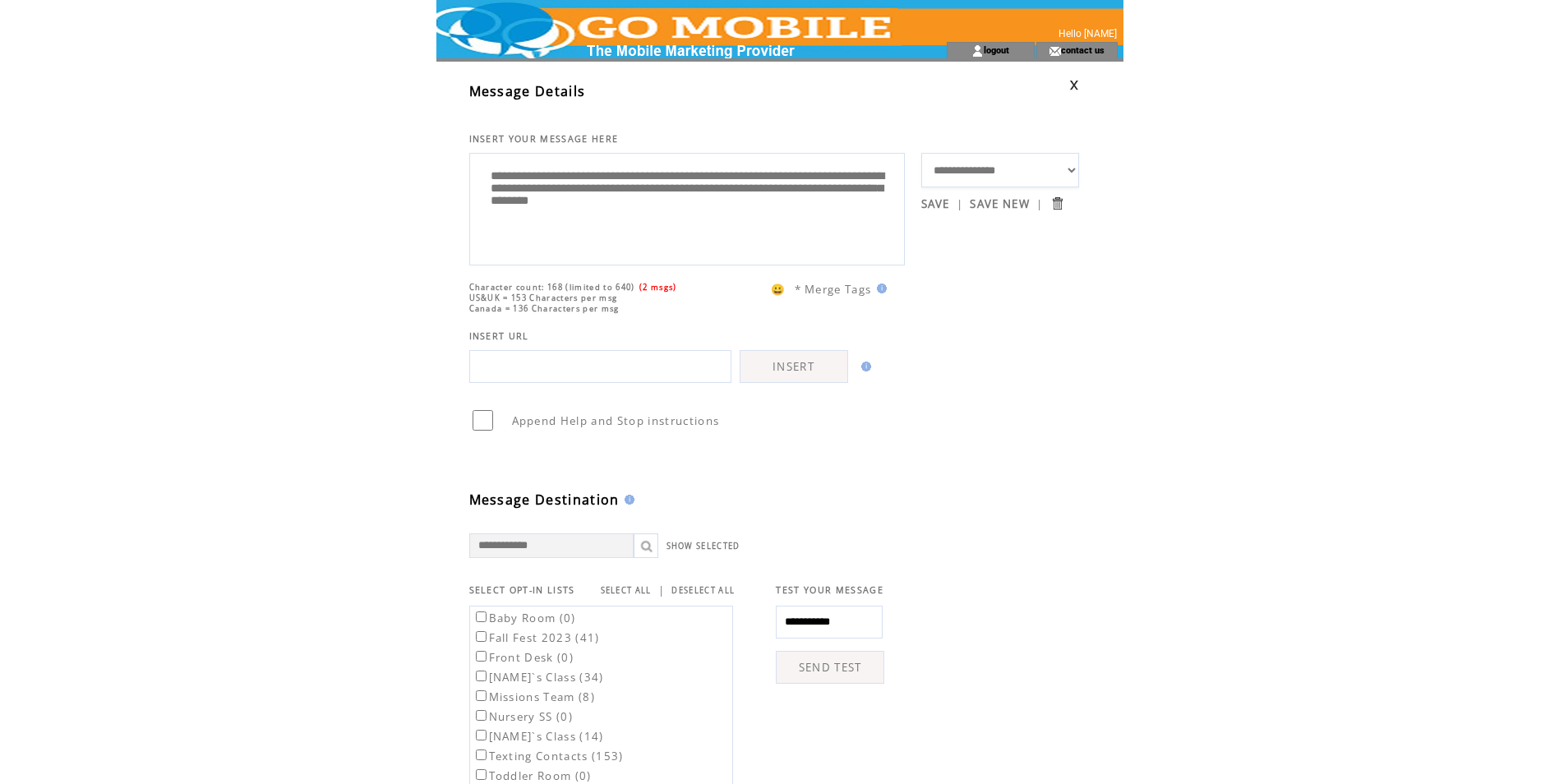 click on "**********" at bounding box center [687, 207] 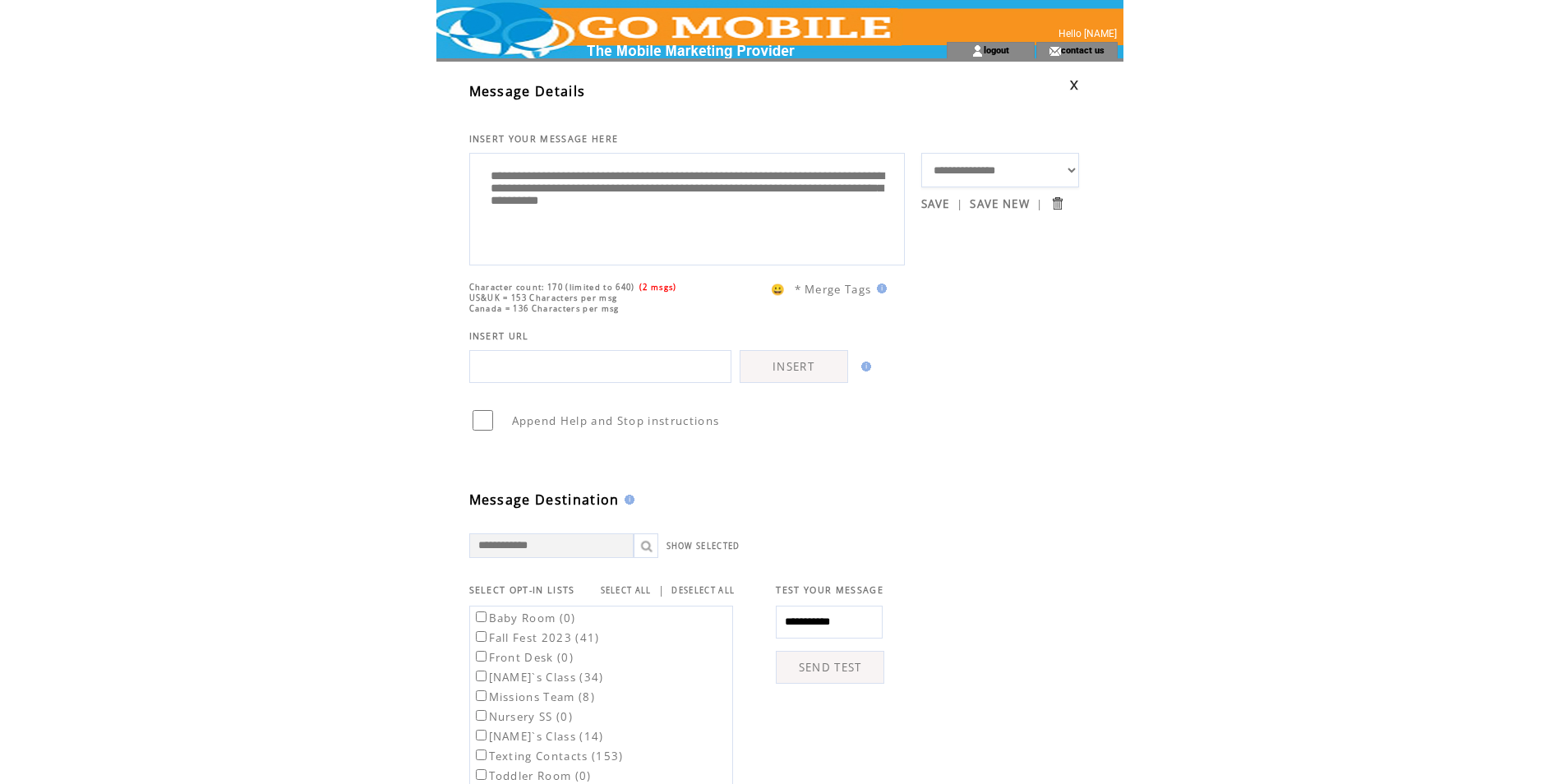 click on "**********" at bounding box center (687, 207) 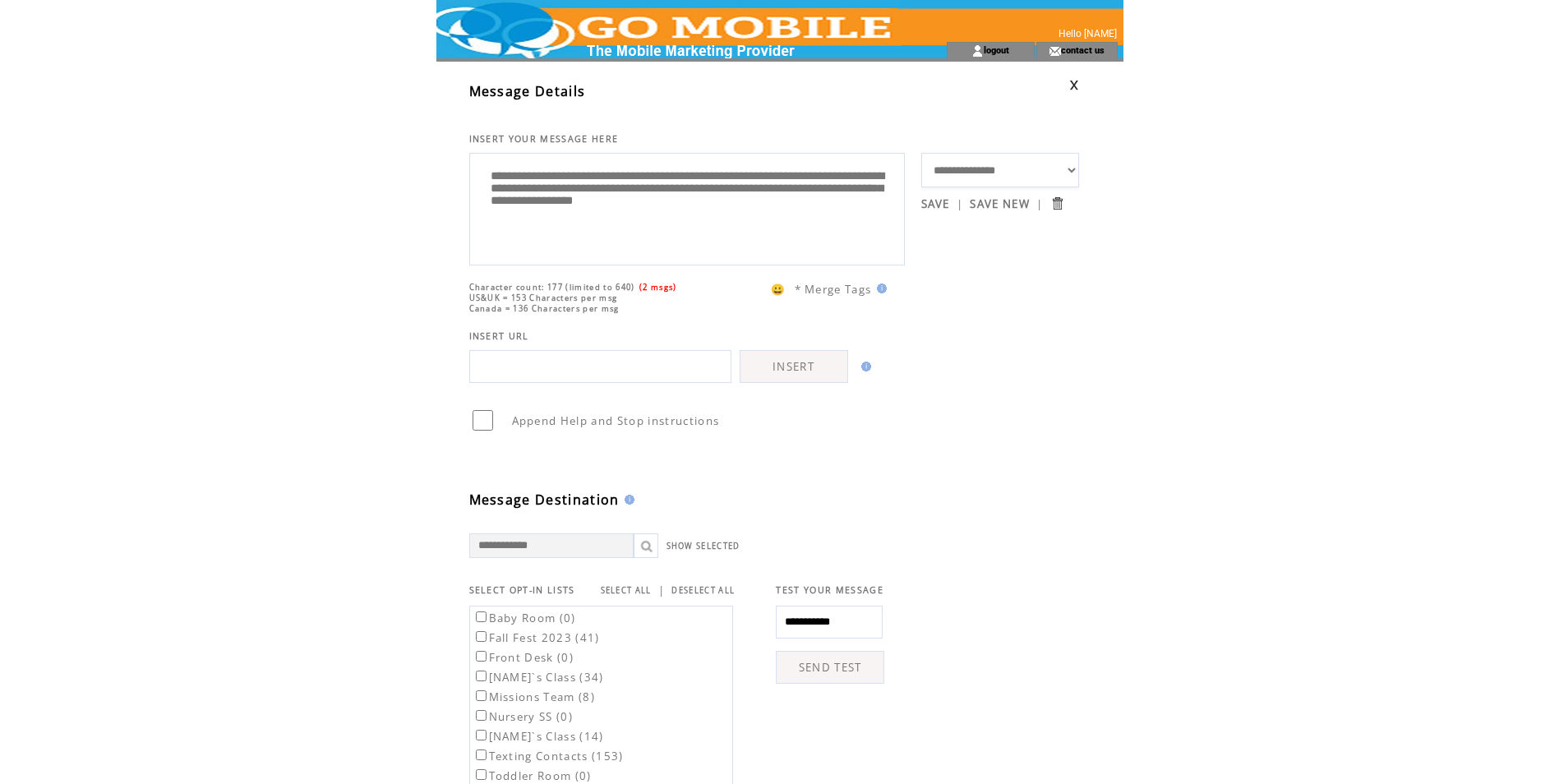 click on "**********" at bounding box center (687, 207) 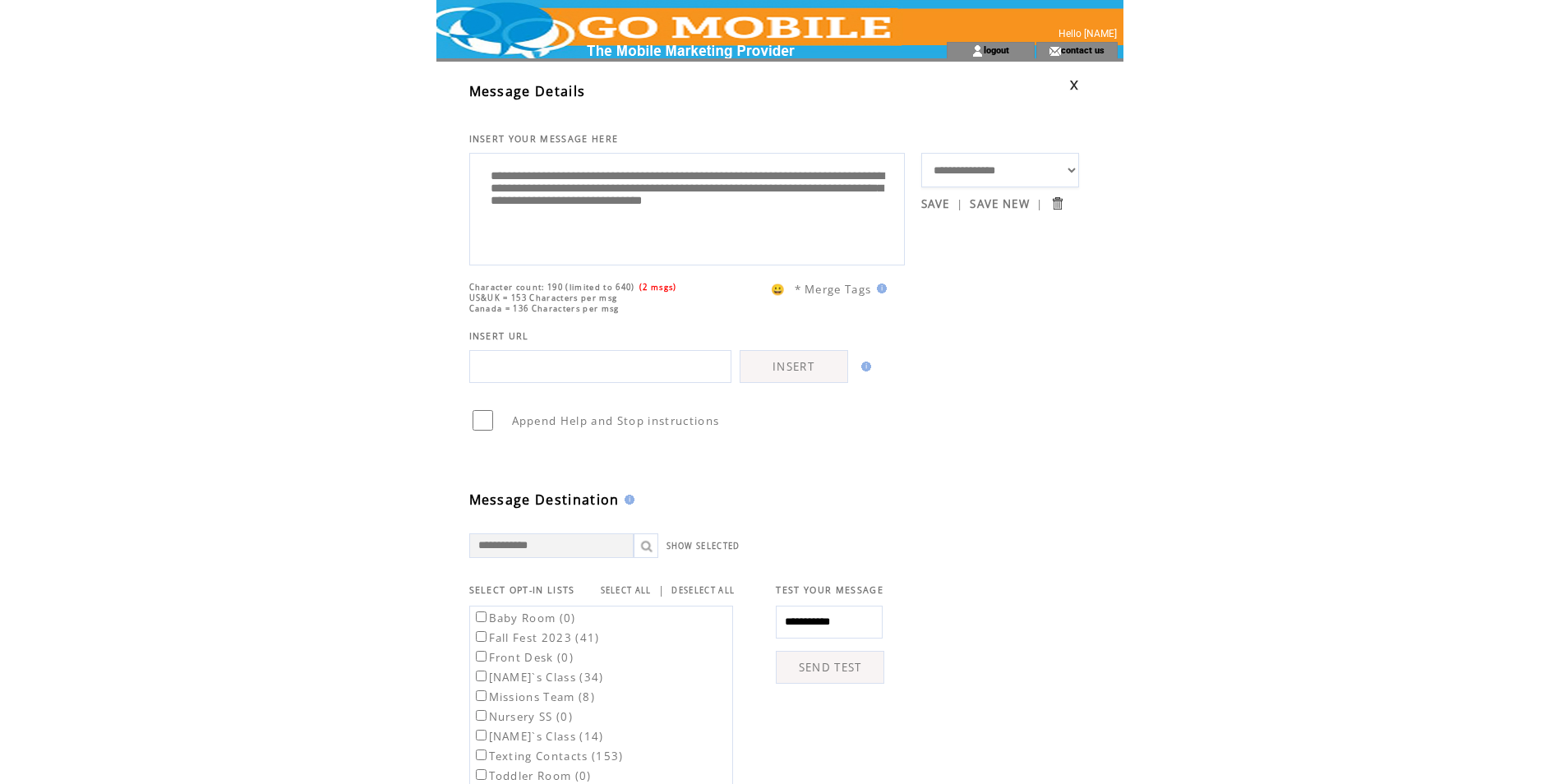 click on "**********" at bounding box center (687, 207) 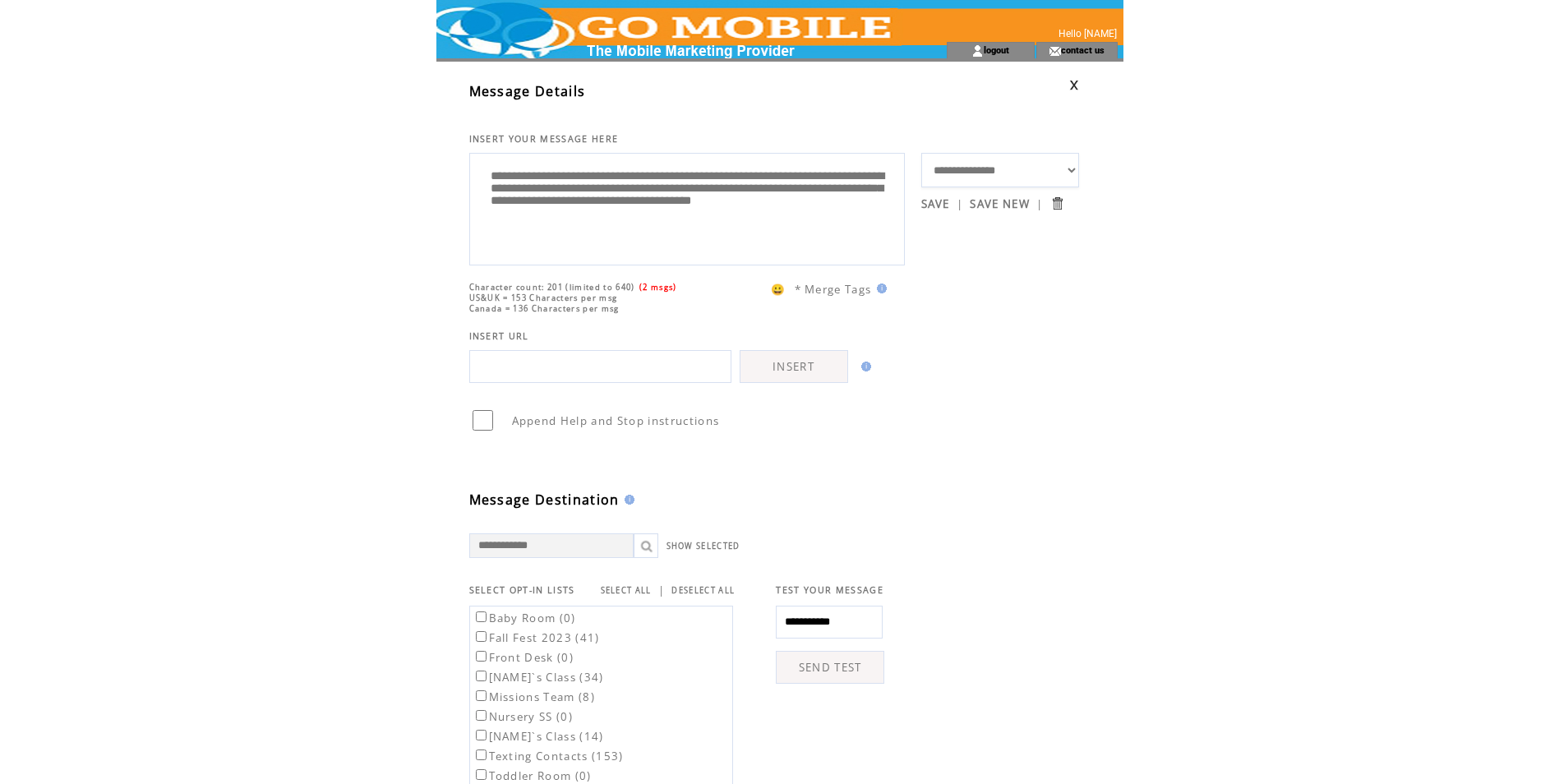 type on "**********" 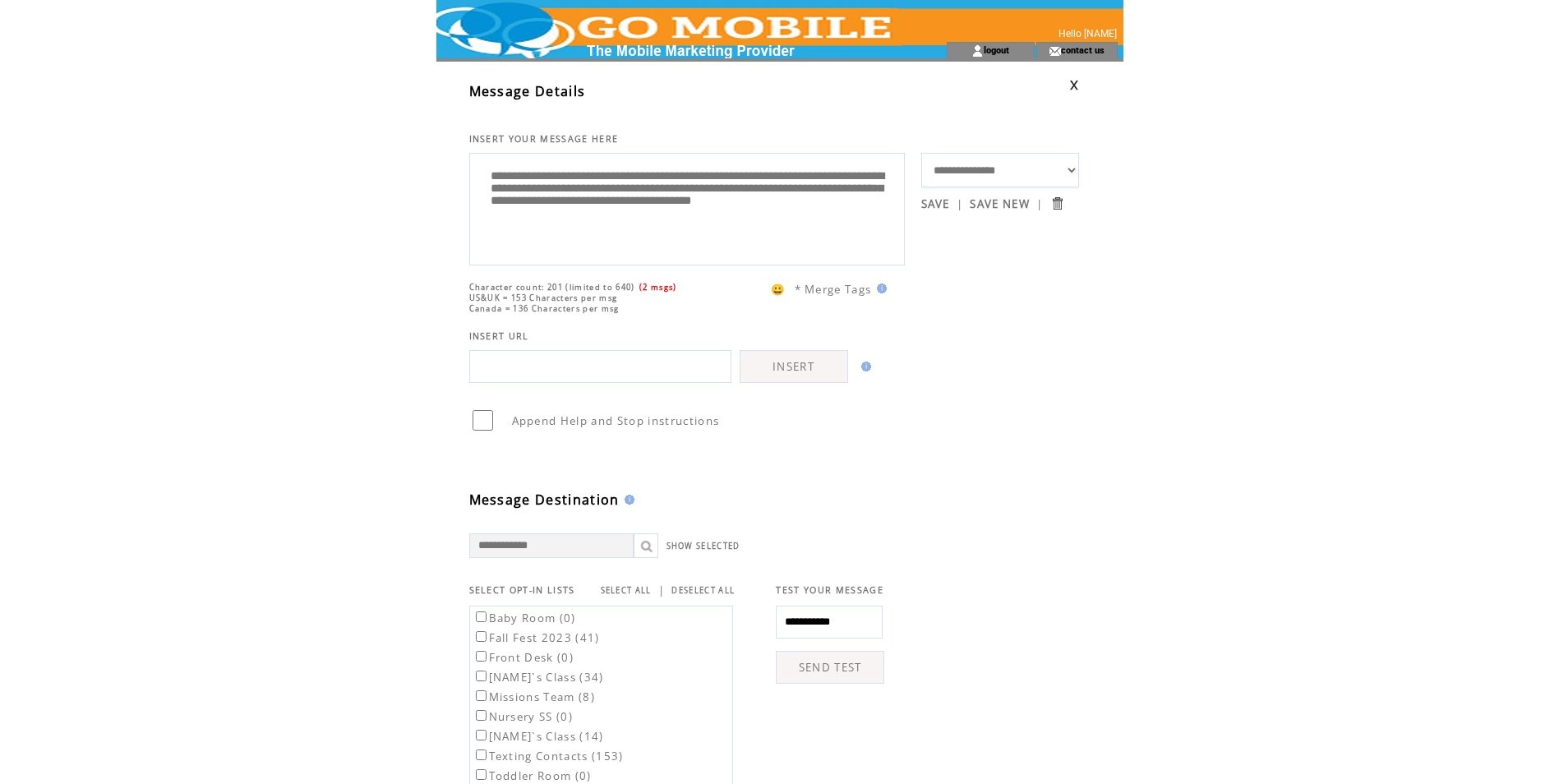 click on "**********" at bounding box center [687, 207] 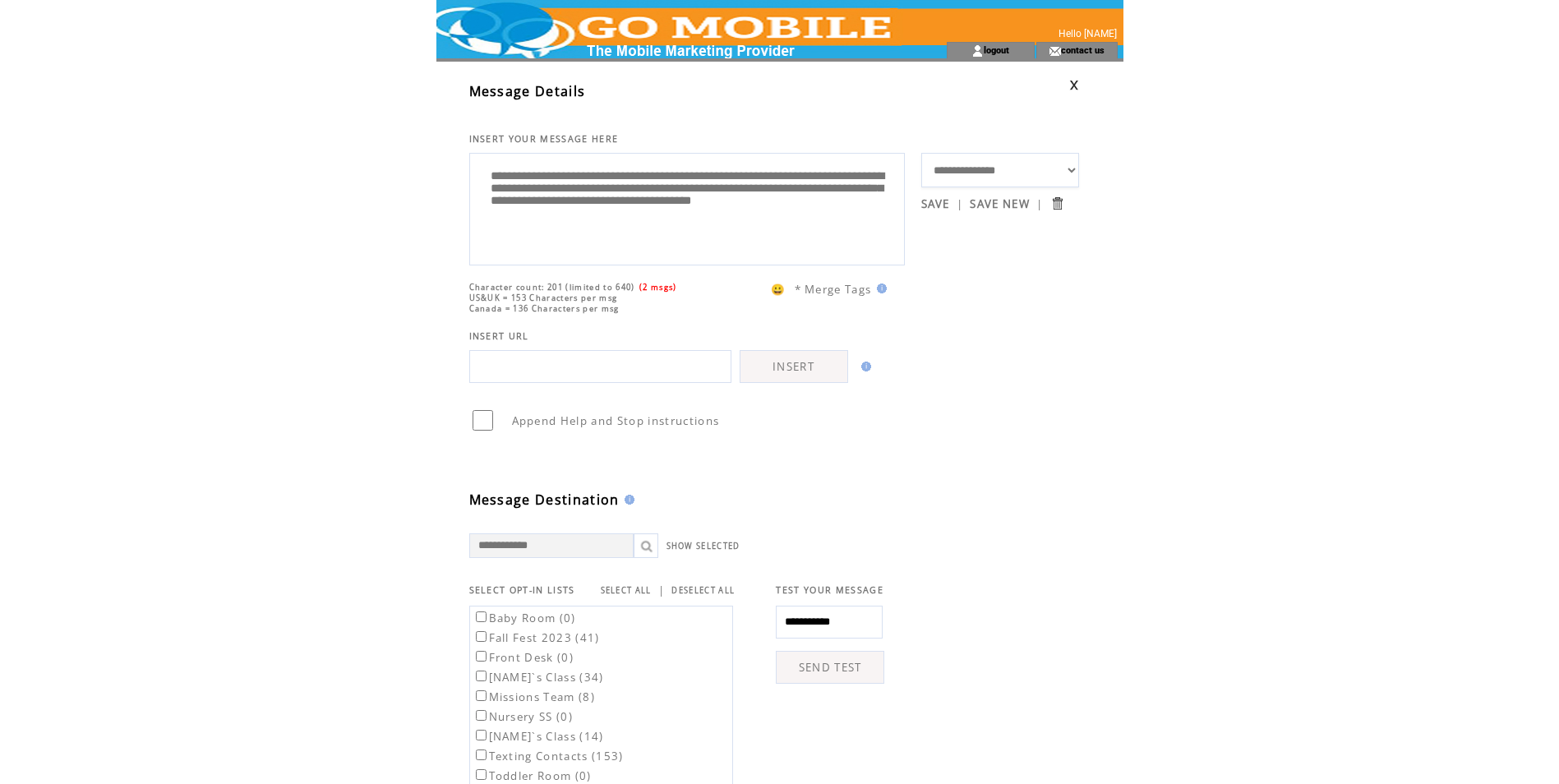 click on "**********" at bounding box center [796, 598] 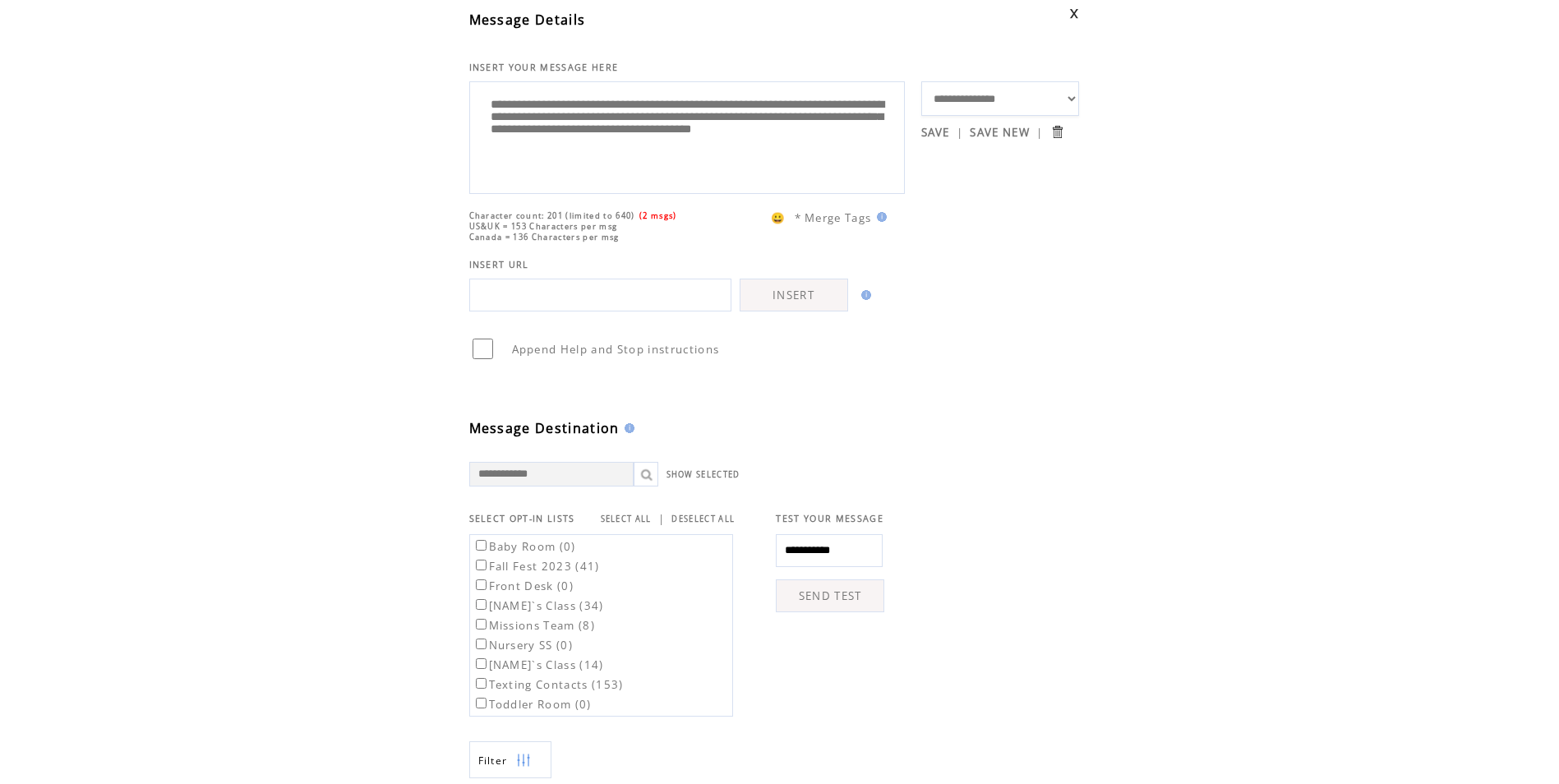 scroll, scrollTop: 0, scrollLeft: 0, axis: both 